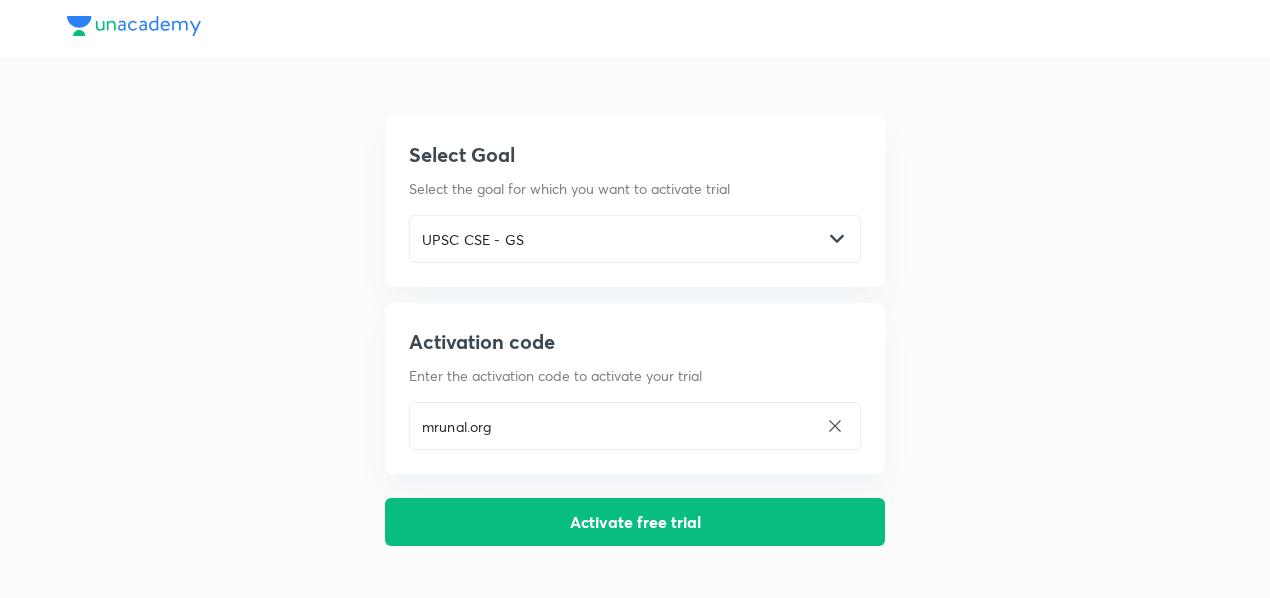 scroll, scrollTop: 0, scrollLeft: 0, axis: both 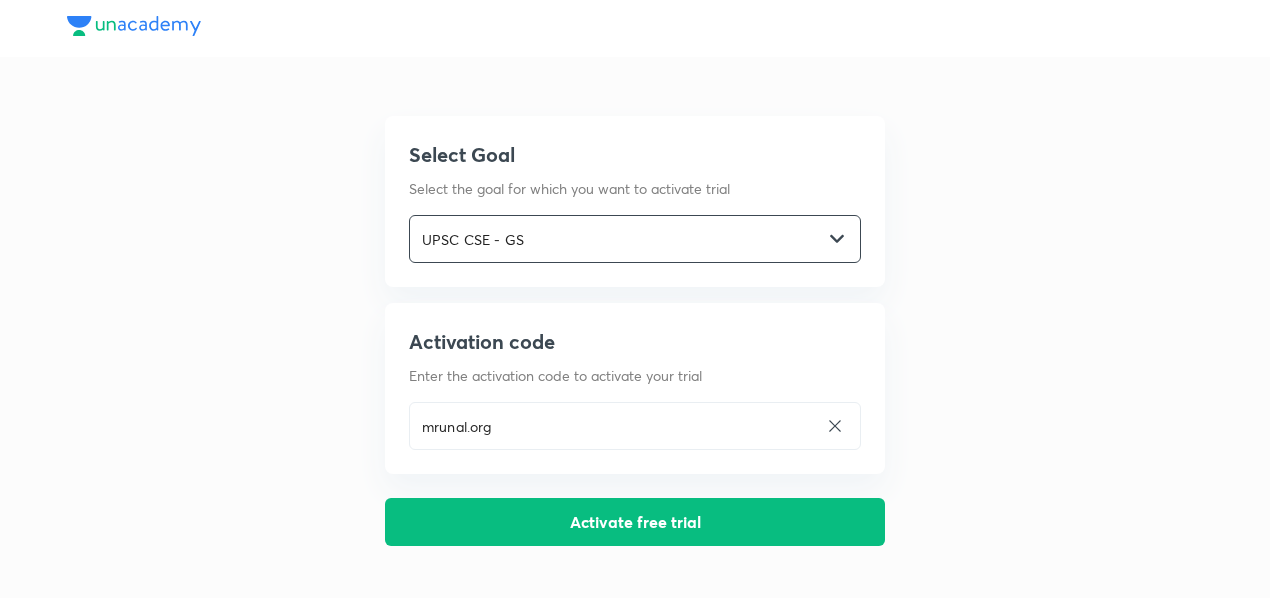 click on "UPSC CSE - GS" at bounding box center [616, 239] 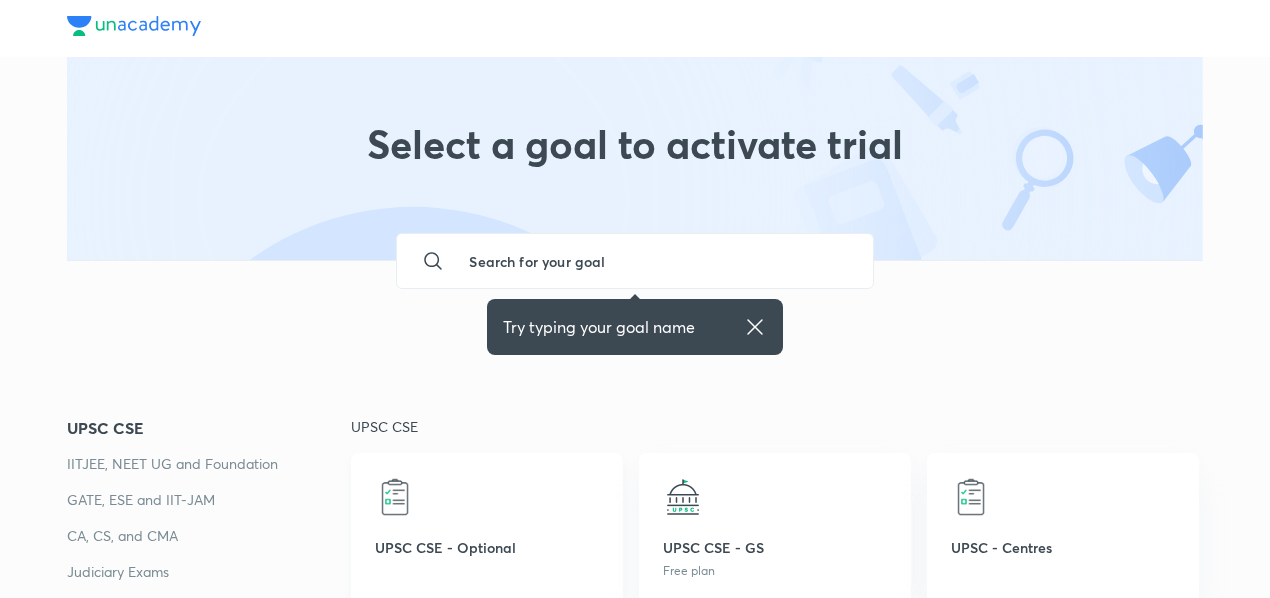 click on "UPSC CSE - Optional" at bounding box center (487, 528) 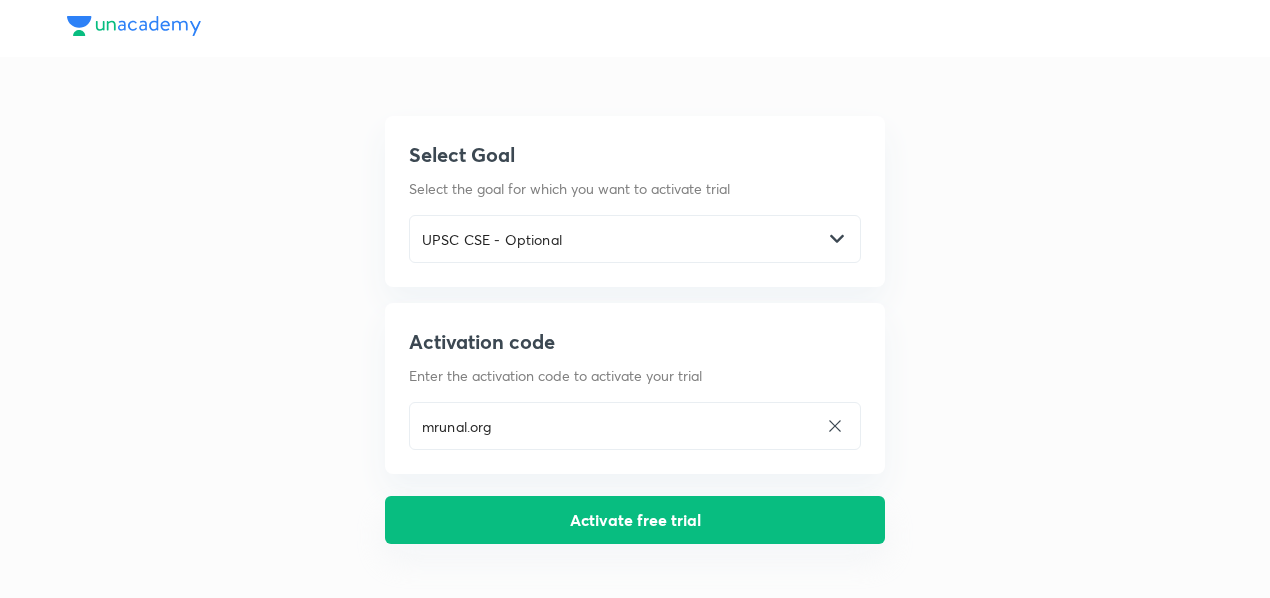 click on "Activate free trial" at bounding box center (635, 520) 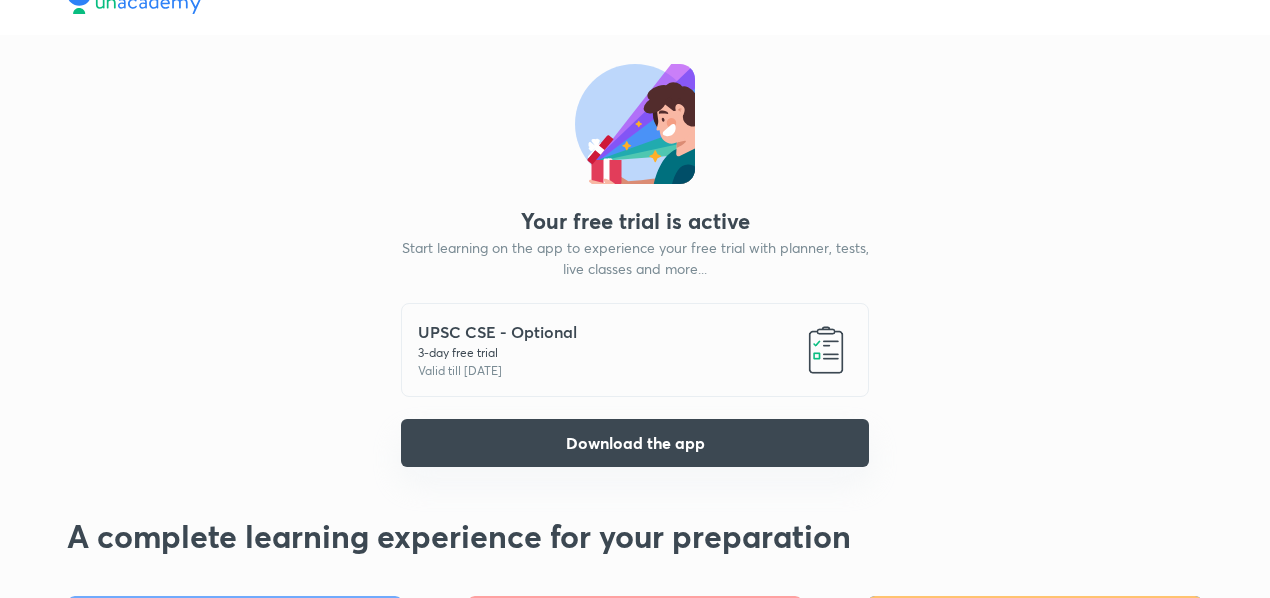 scroll, scrollTop: 0, scrollLeft: 0, axis: both 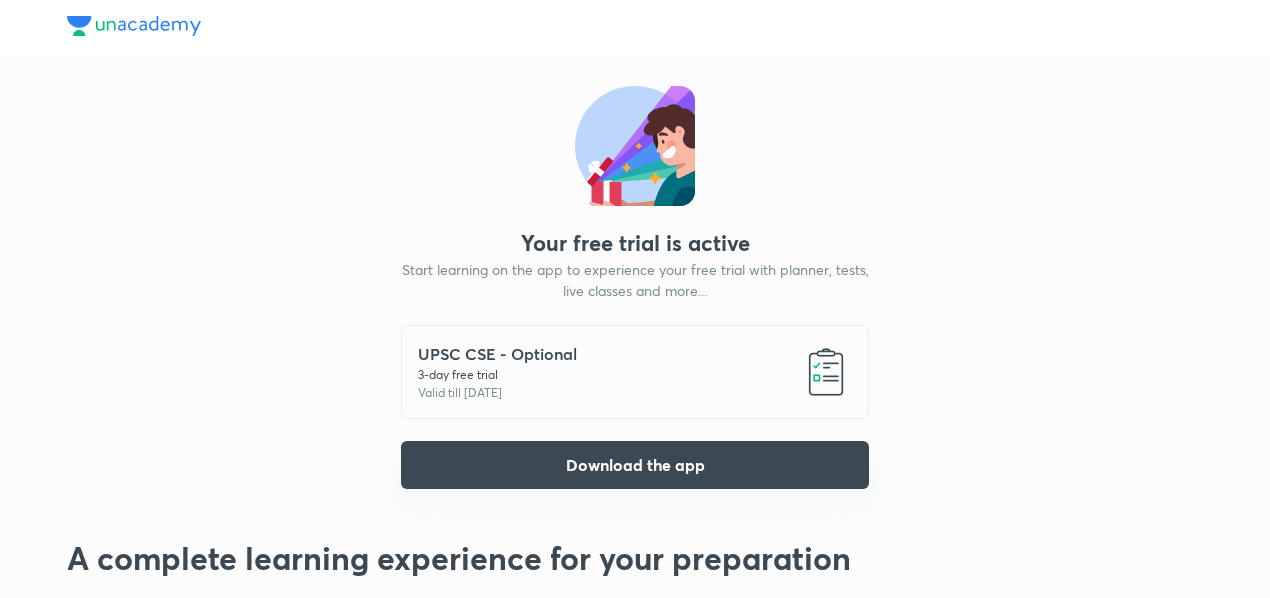 click on "Download the app" at bounding box center [635, 465] 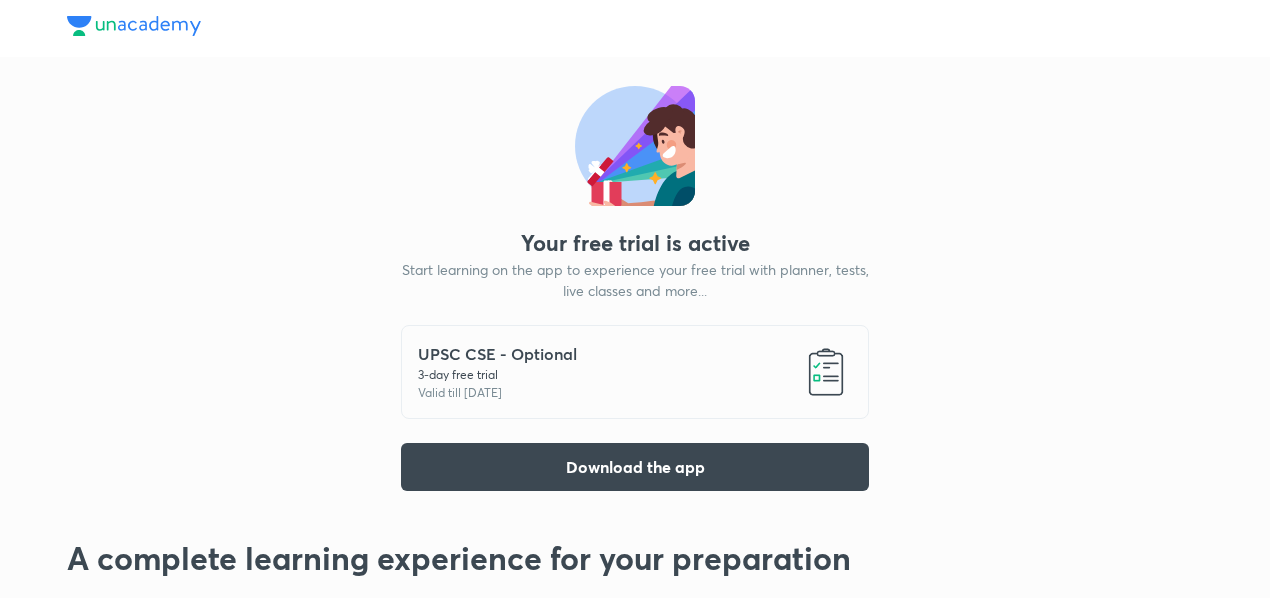 click on "3 -day free trial" at bounding box center (497, 375) 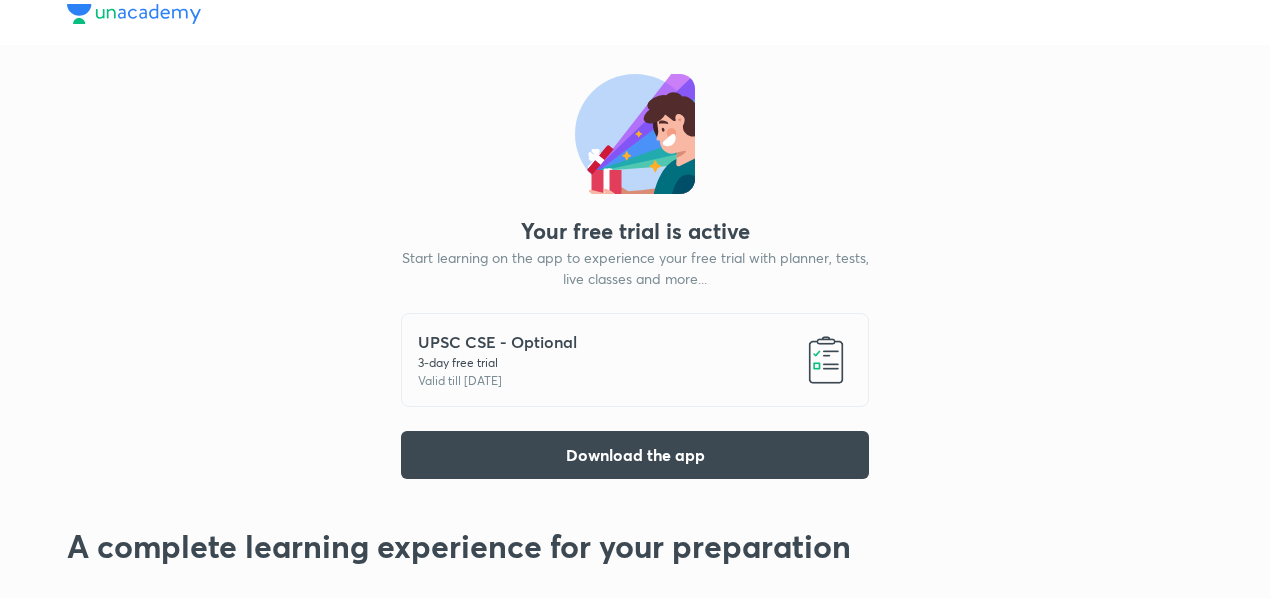 scroll, scrollTop: 0, scrollLeft: 0, axis: both 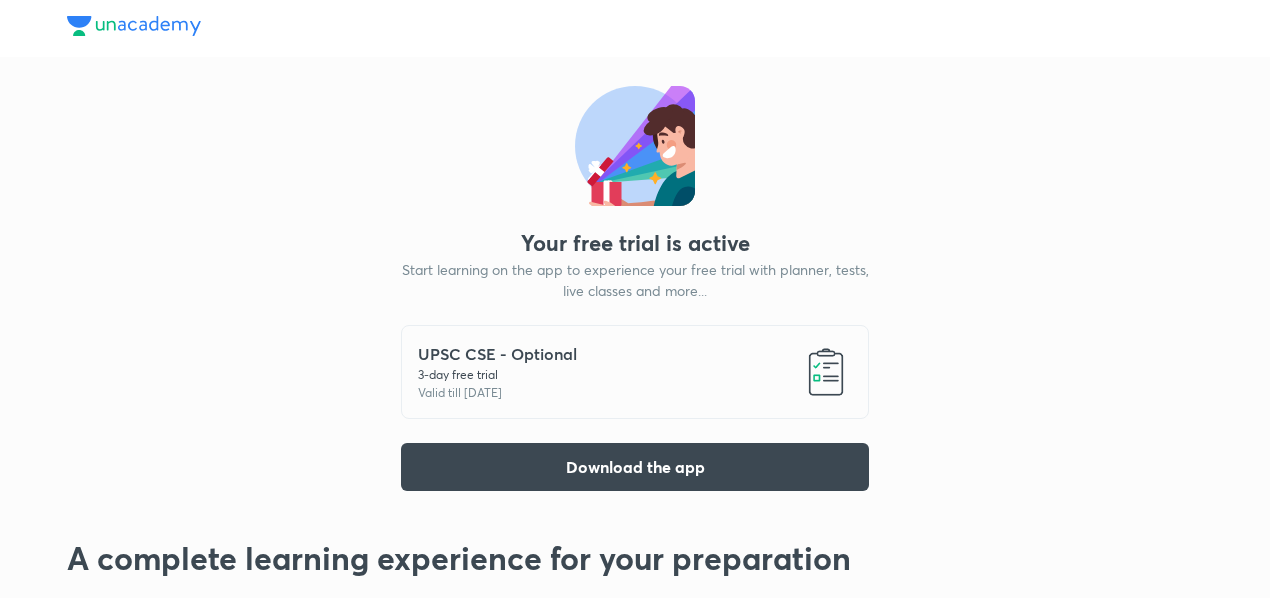 click at bounding box center (826, 372) 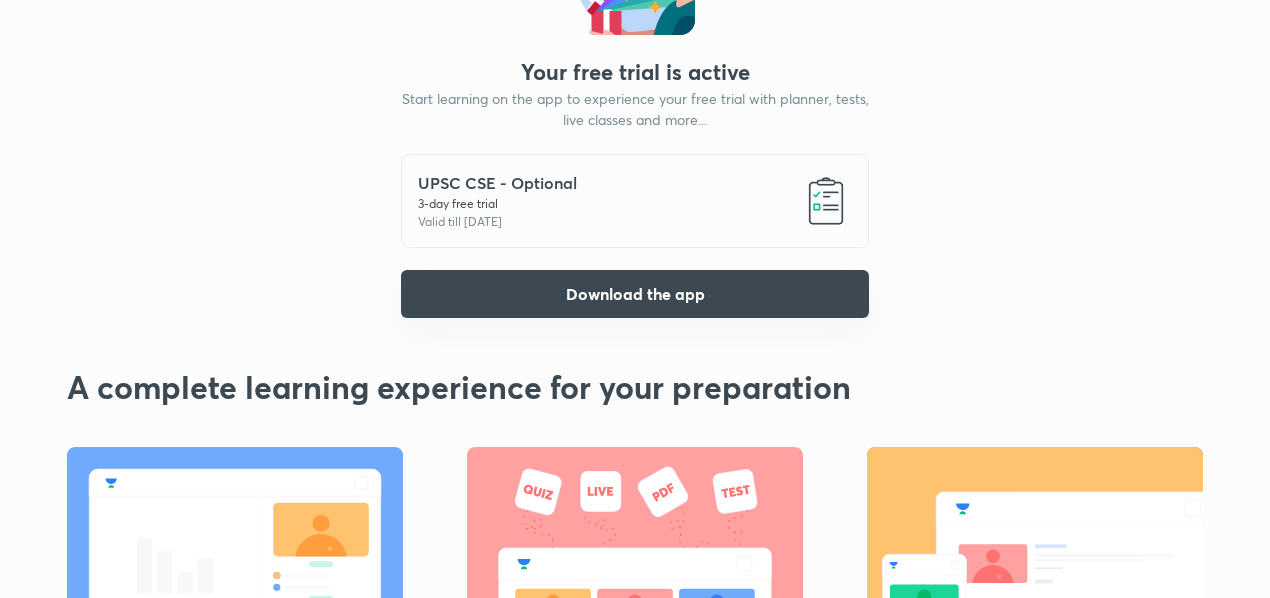 scroll, scrollTop: 168, scrollLeft: 0, axis: vertical 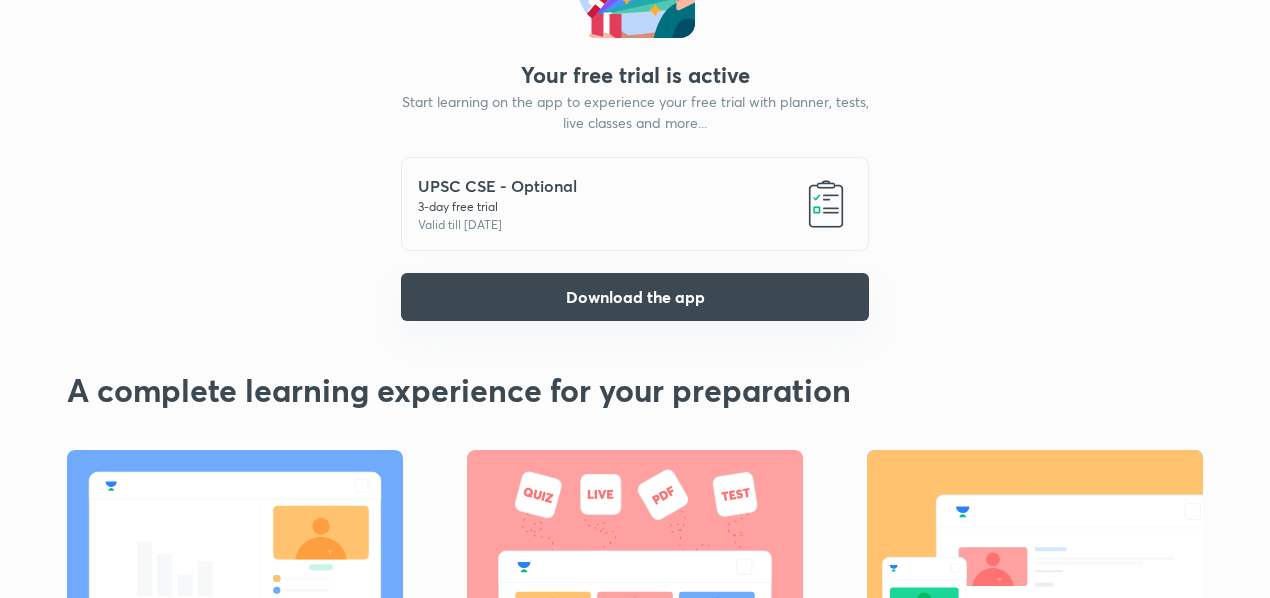 click on "Download the app" at bounding box center (635, 297) 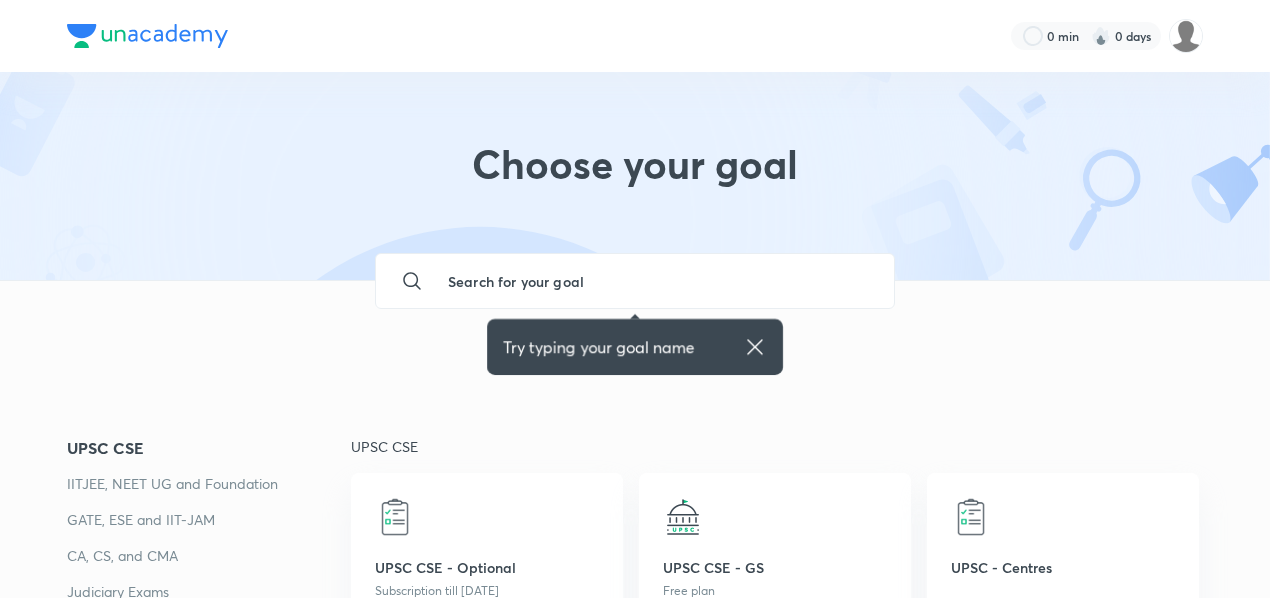 scroll, scrollTop: 0, scrollLeft: 0, axis: both 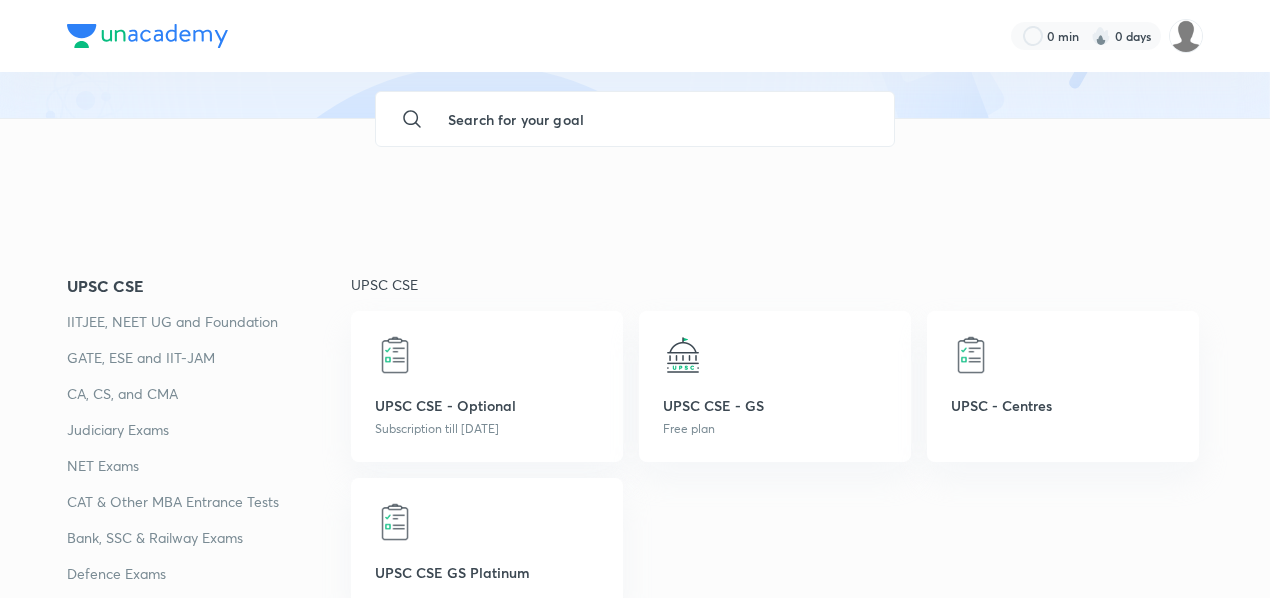 click at bounding box center (487, 355) 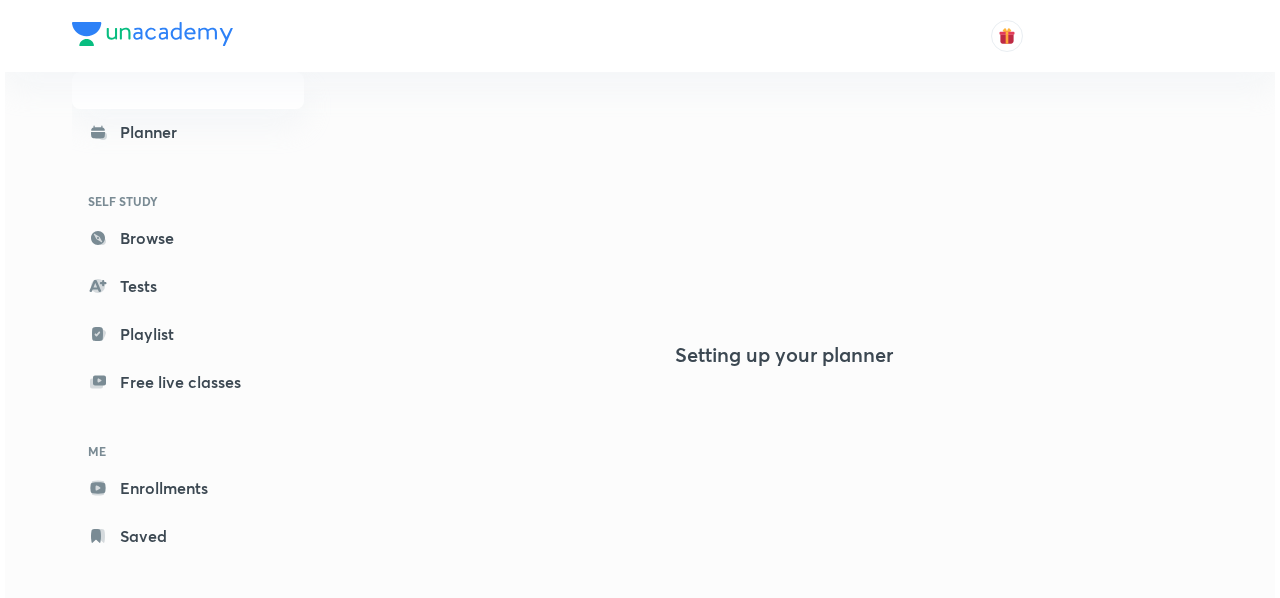 scroll, scrollTop: 0, scrollLeft: 0, axis: both 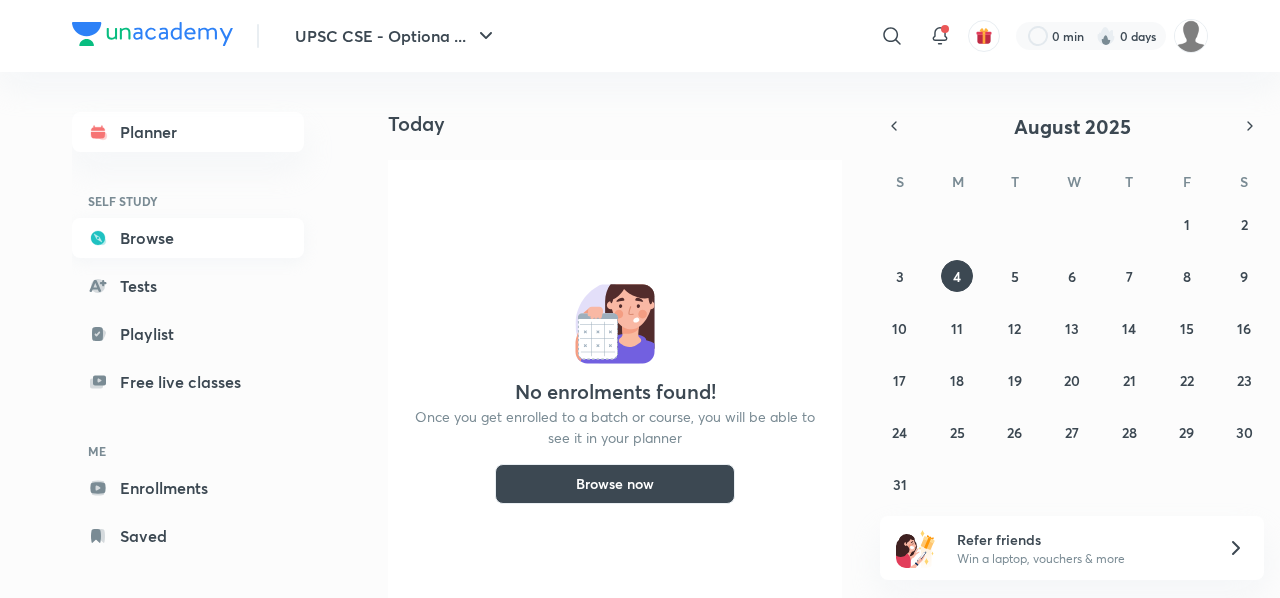 click on "Browse" at bounding box center (188, 238) 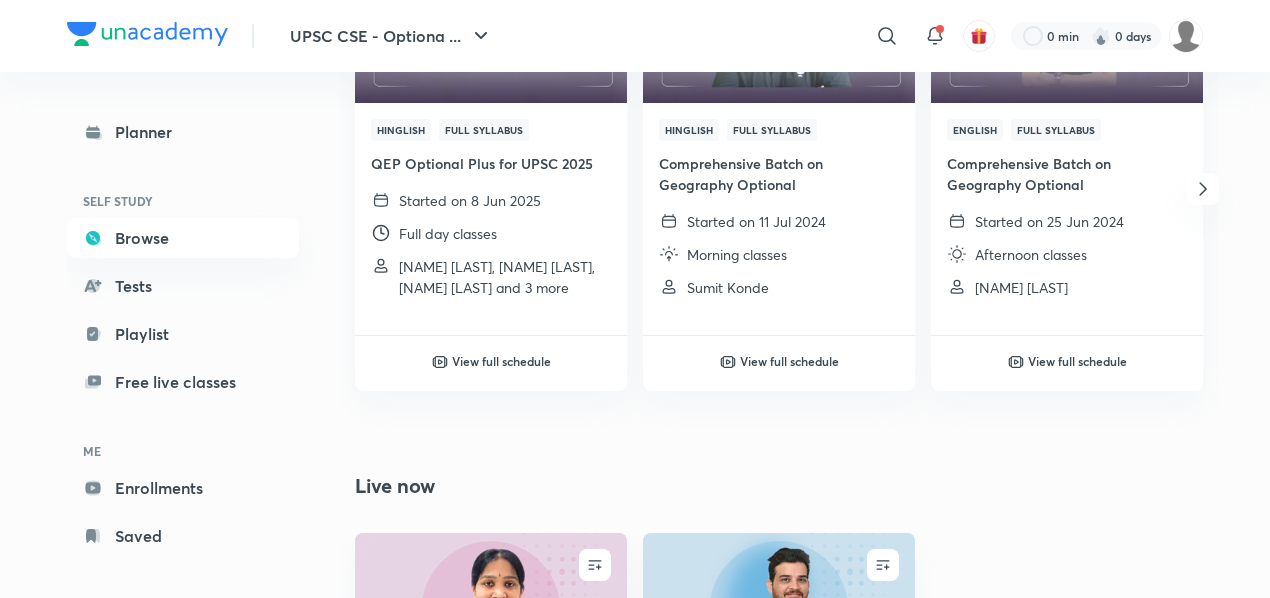 scroll, scrollTop: 0, scrollLeft: 0, axis: both 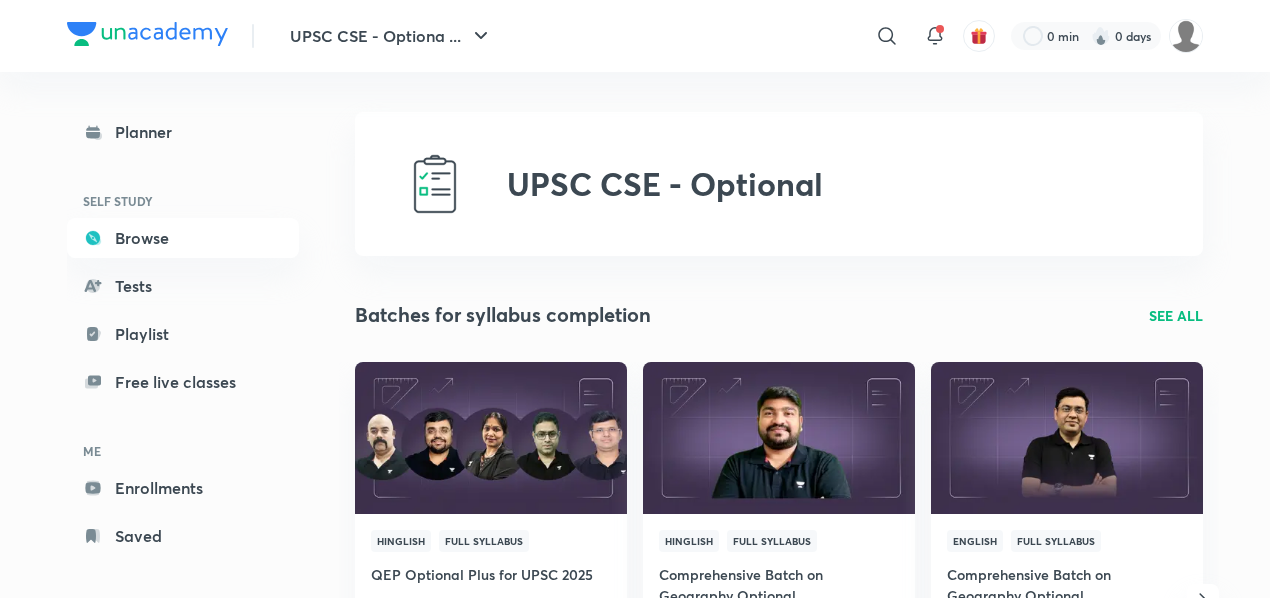 click on "SEE ALL" at bounding box center [1176, 315] 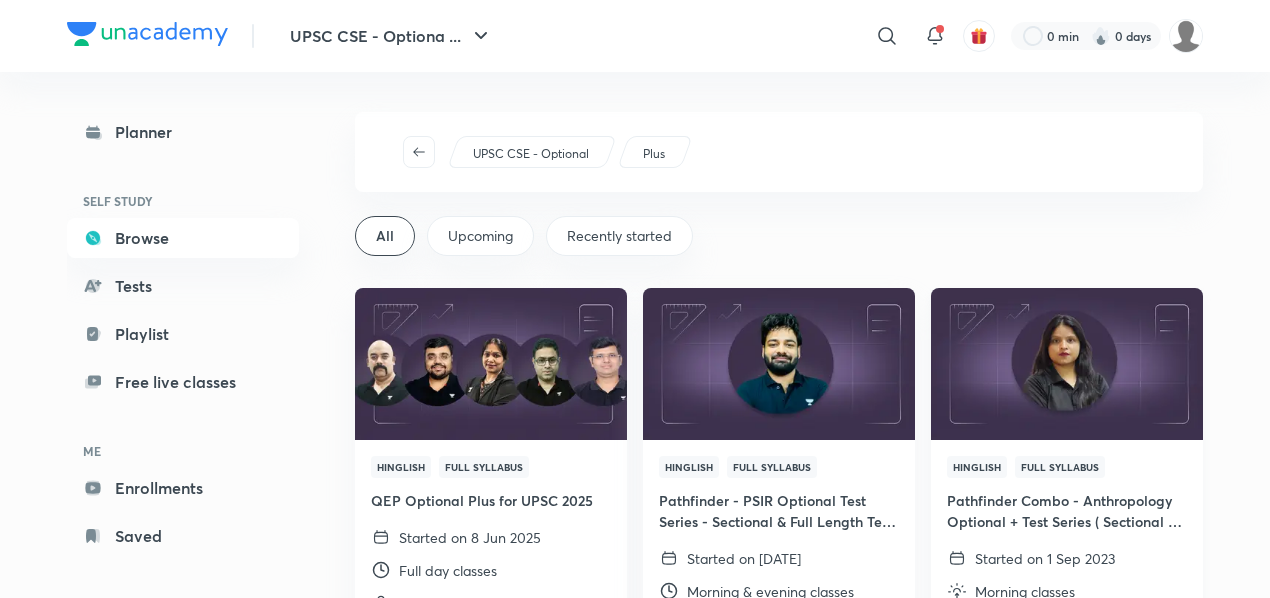 scroll, scrollTop: 91, scrollLeft: 0, axis: vertical 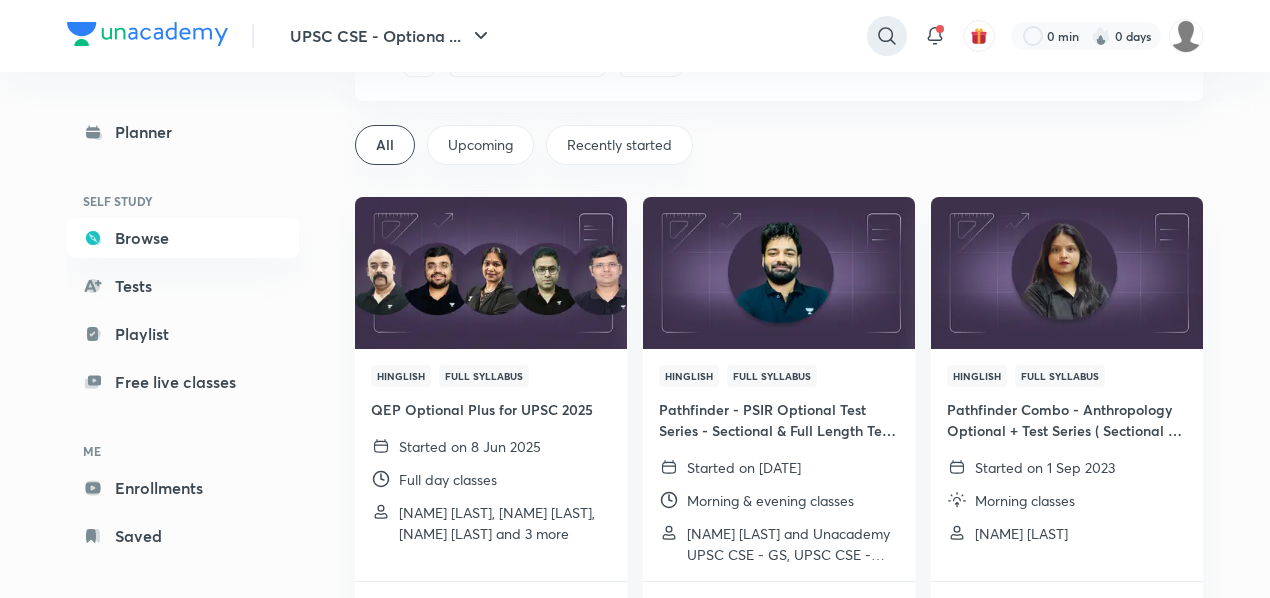 click 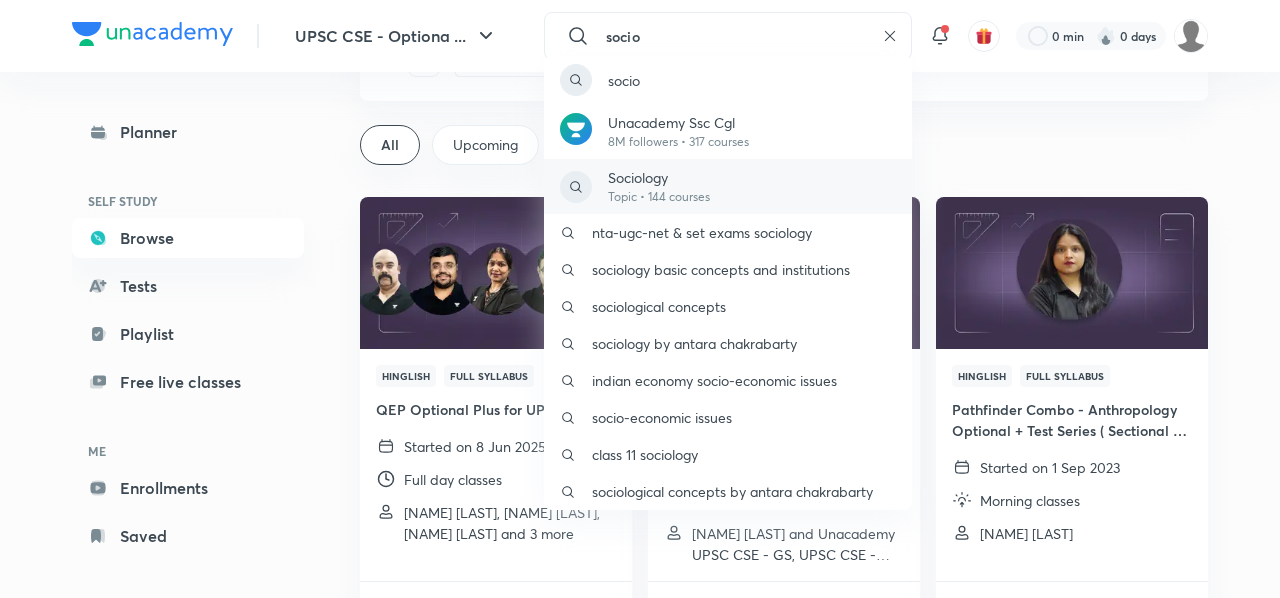 type on "socio" 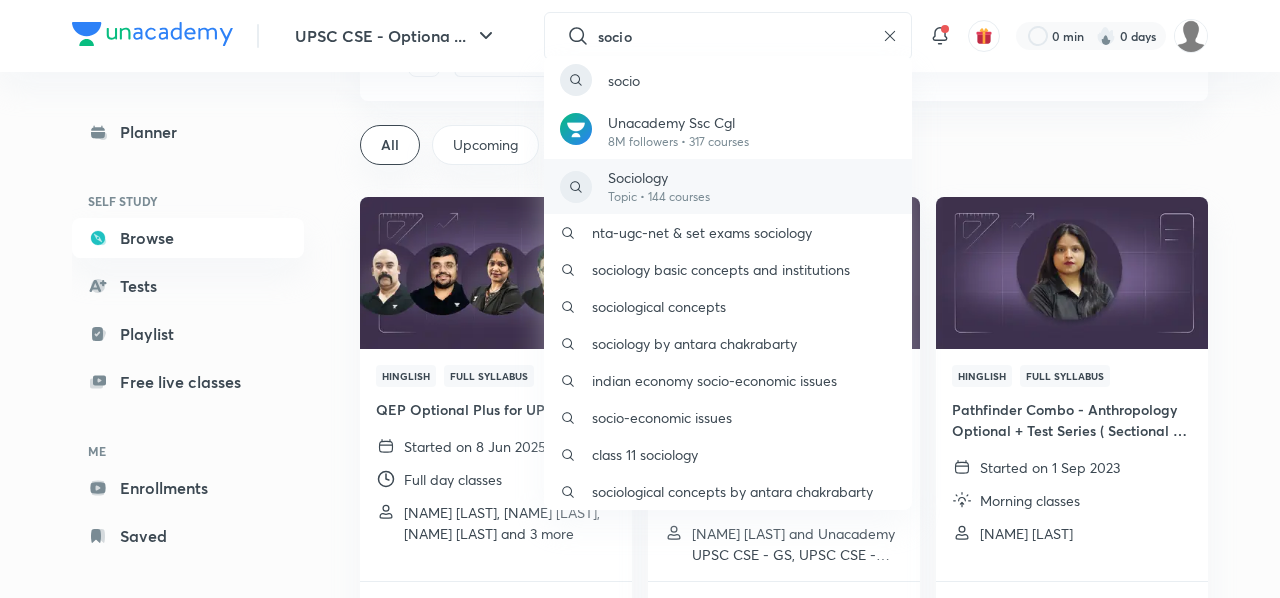 click on "Sociology" at bounding box center [659, 177] 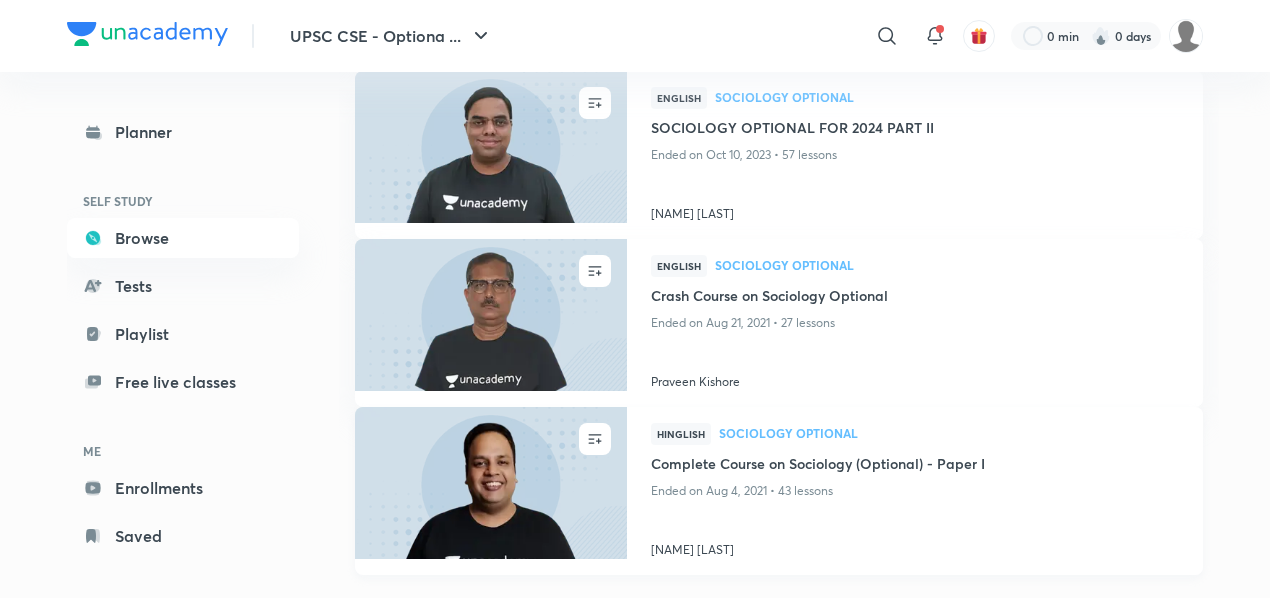 scroll, scrollTop: 171, scrollLeft: 0, axis: vertical 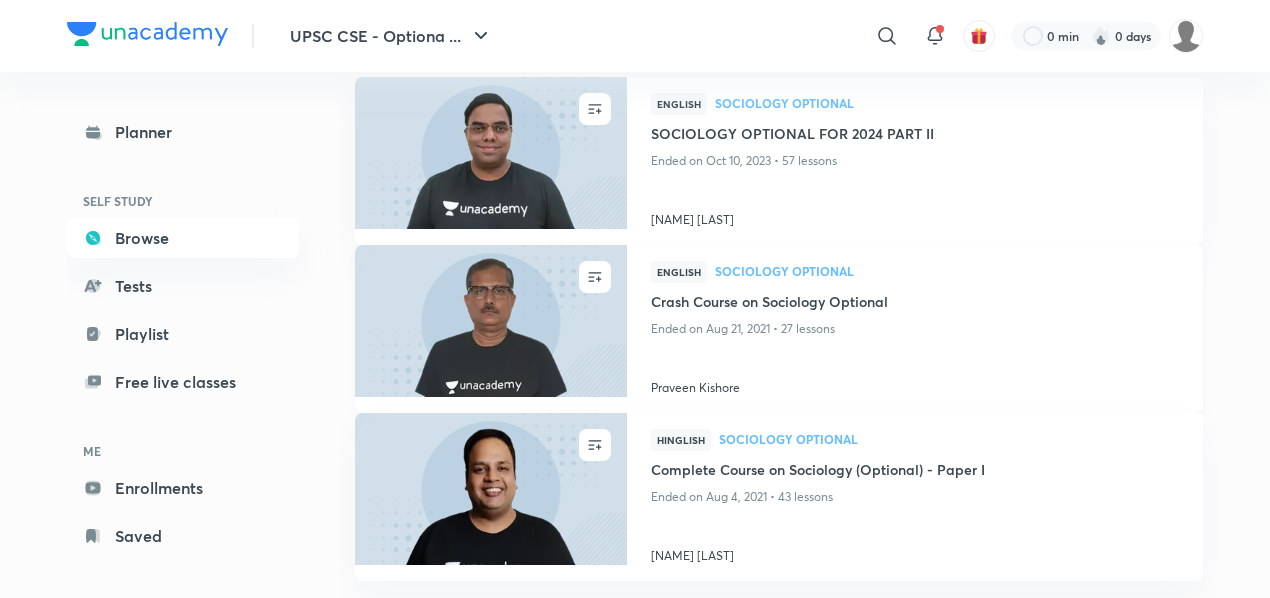 click on "Crash Course on Sociology Optional" at bounding box center (915, 303) 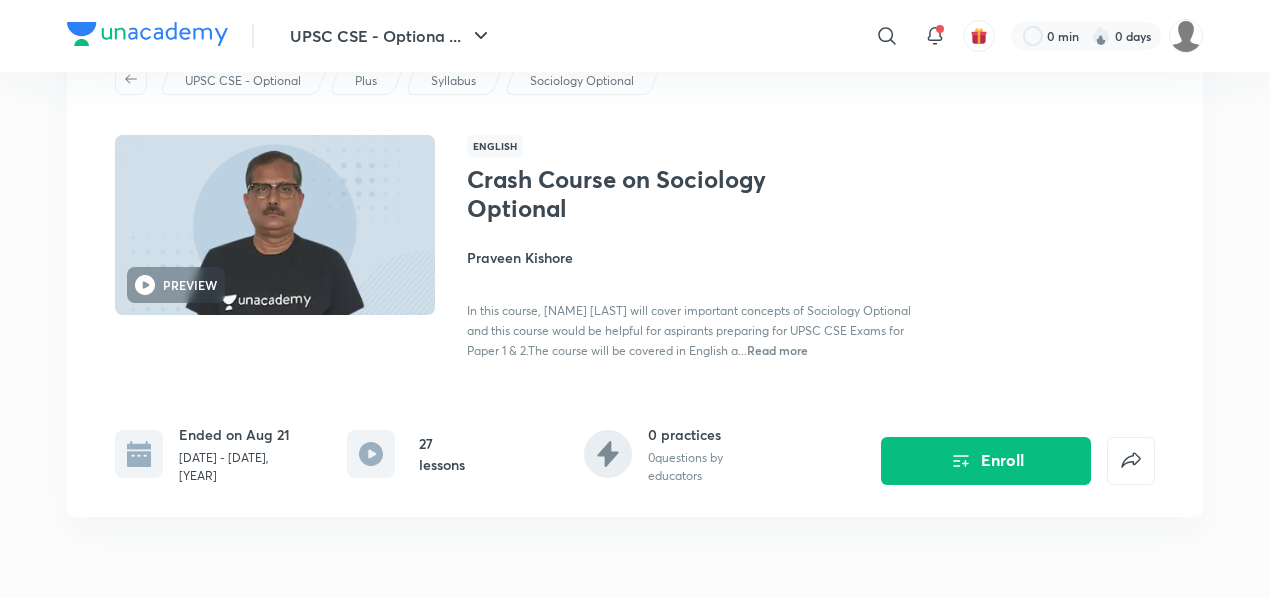 scroll, scrollTop: 82, scrollLeft: 0, axis: vertical 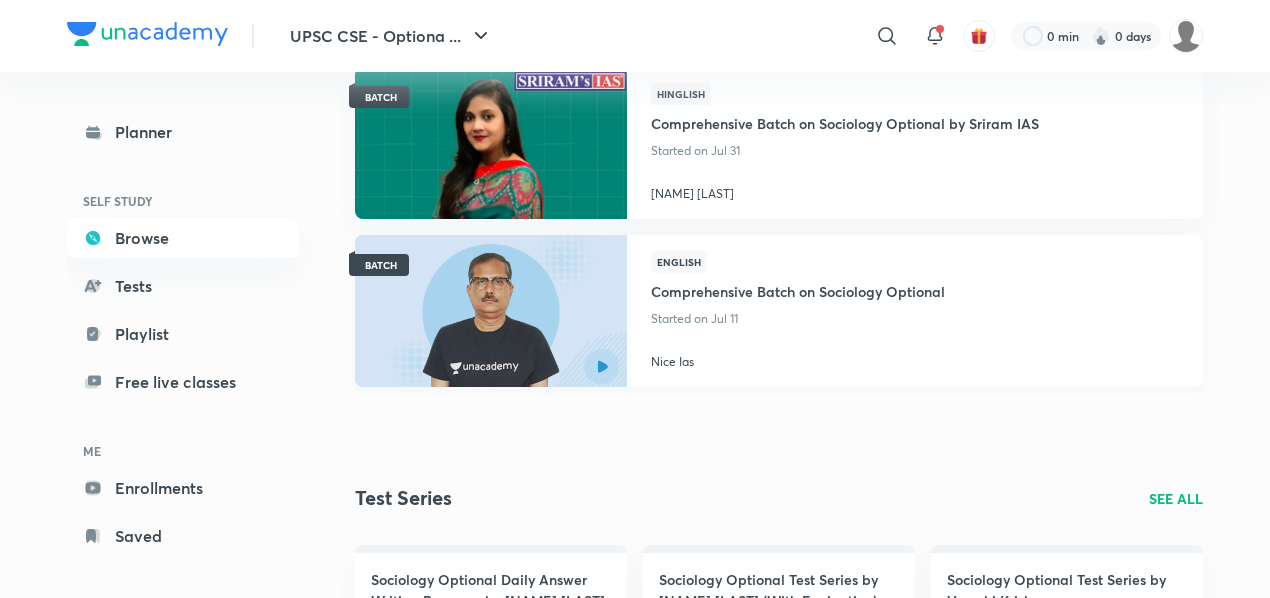 click on "Comprehensive Batch on Sociology Optional" at bounding box center [798, 289] 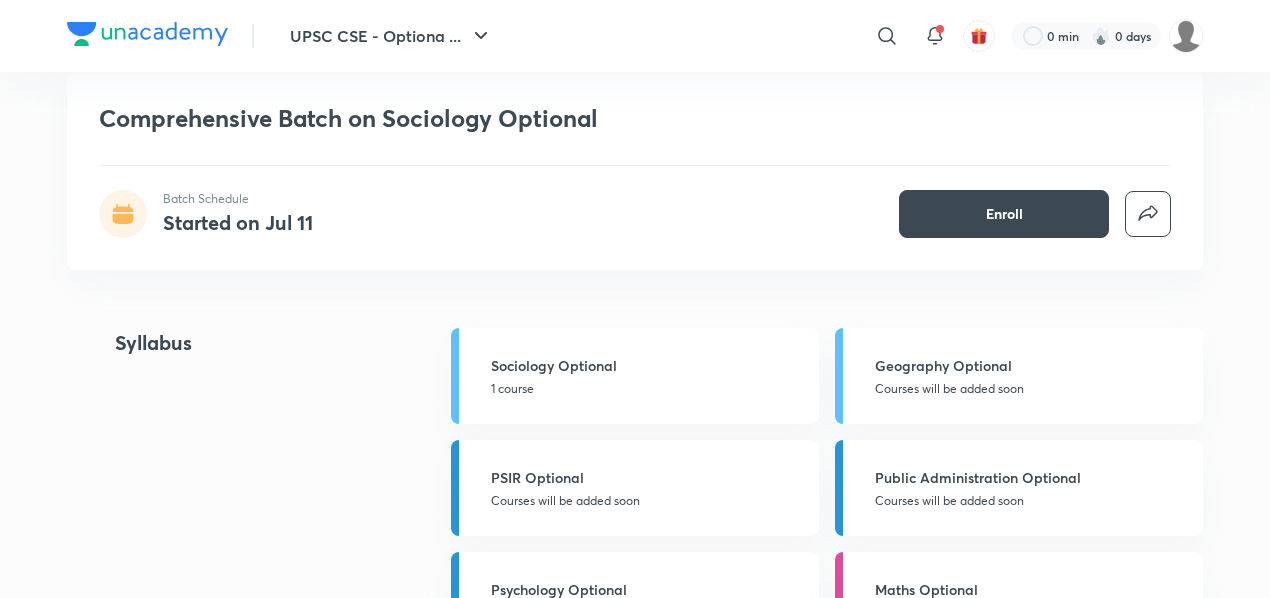 scroll, scrollTop: 706, scrollLeft: 0, axis: vertical 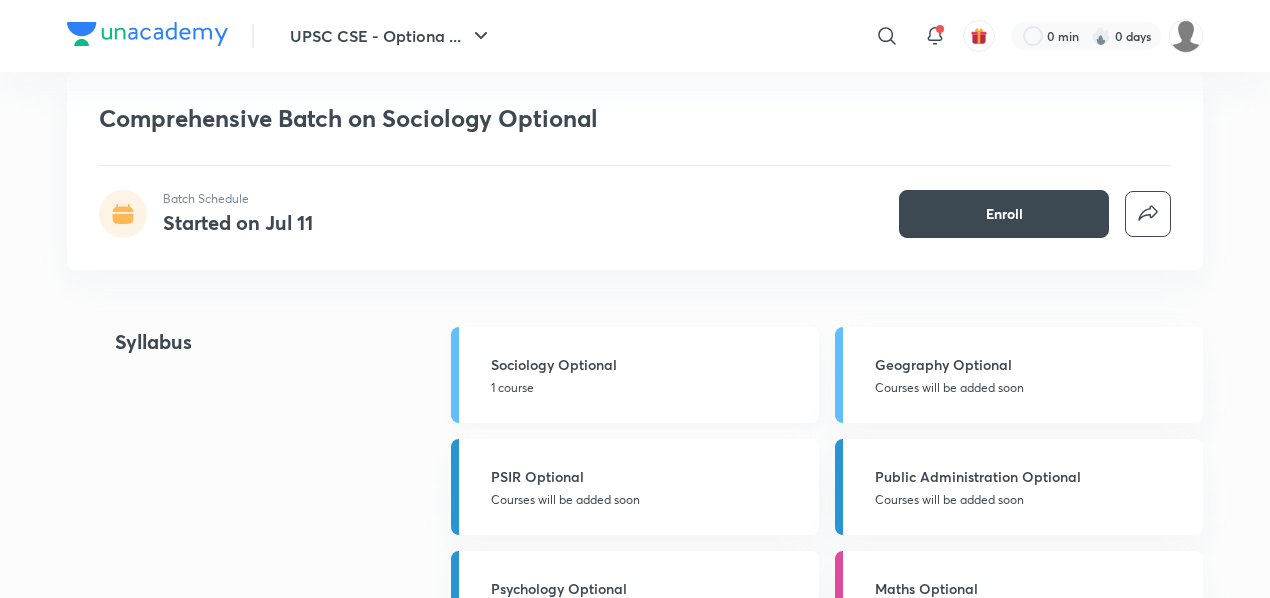 click on "Sociology Optional" at bounding box center (649, 364) 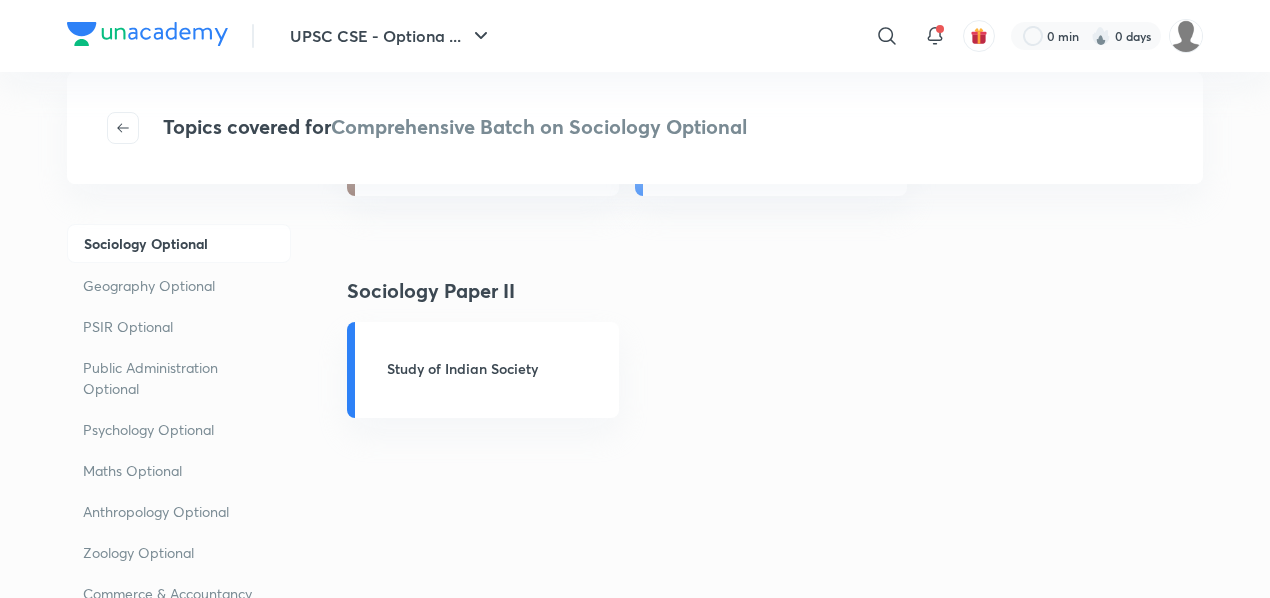 scroll, scrollTop: 0, scrollLeft: 0, axis: both 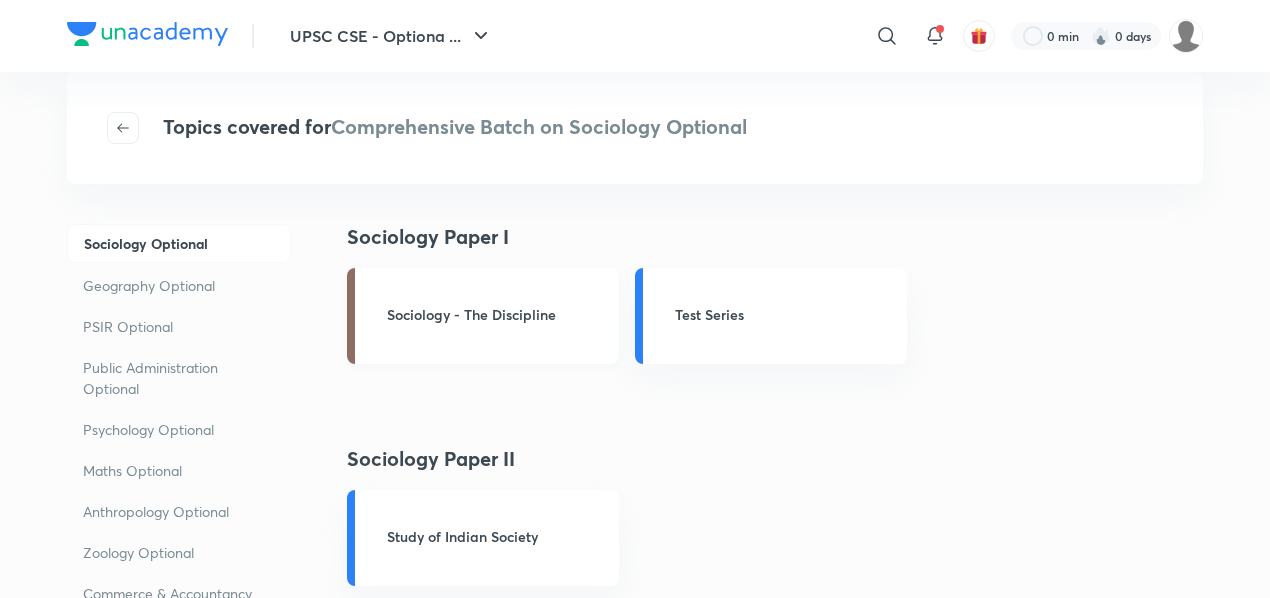 click on "Sociology - The Discipline" at bounding box center (497, 314) 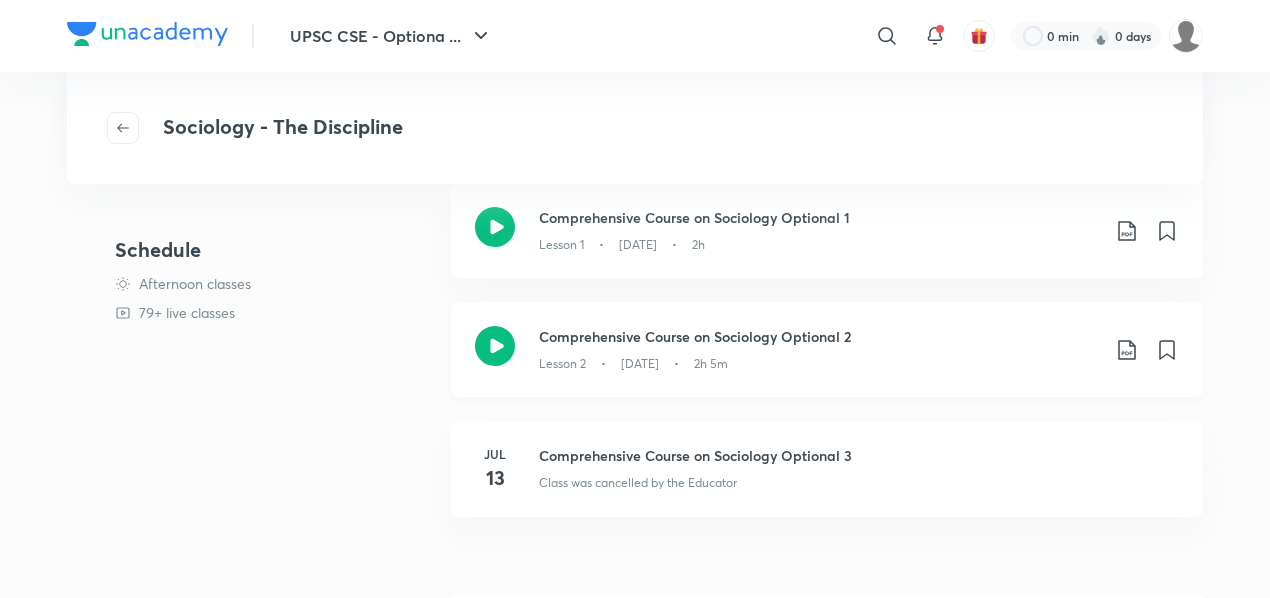 scroll, scrollTop: 0, scrollLeft: 0, axis: both 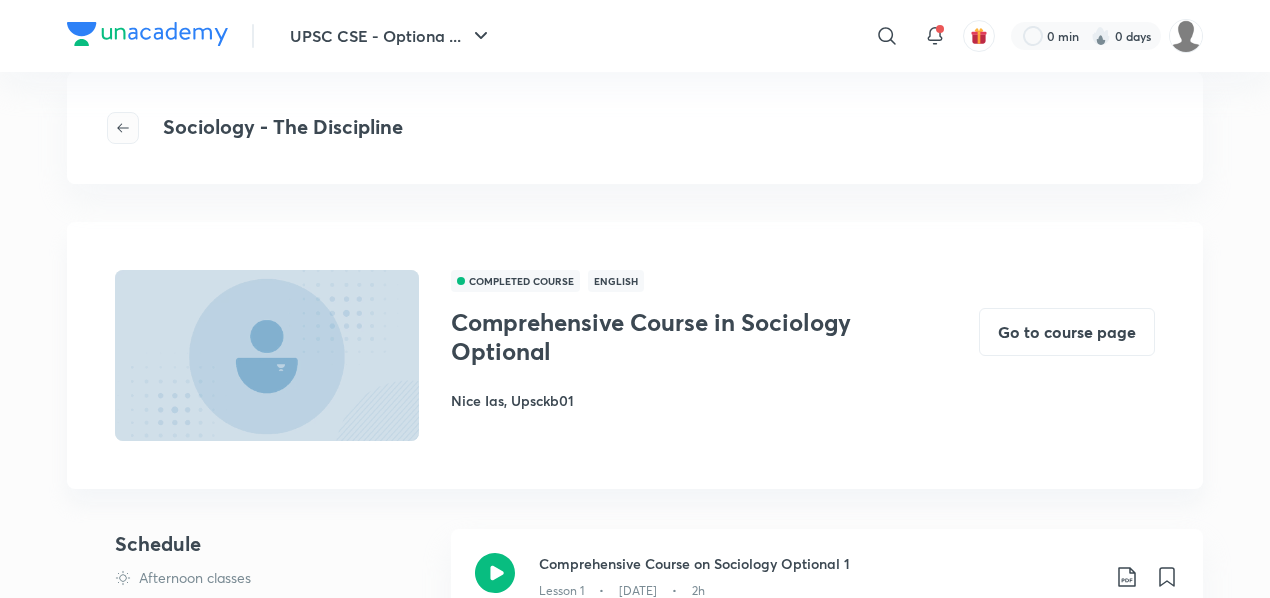 click 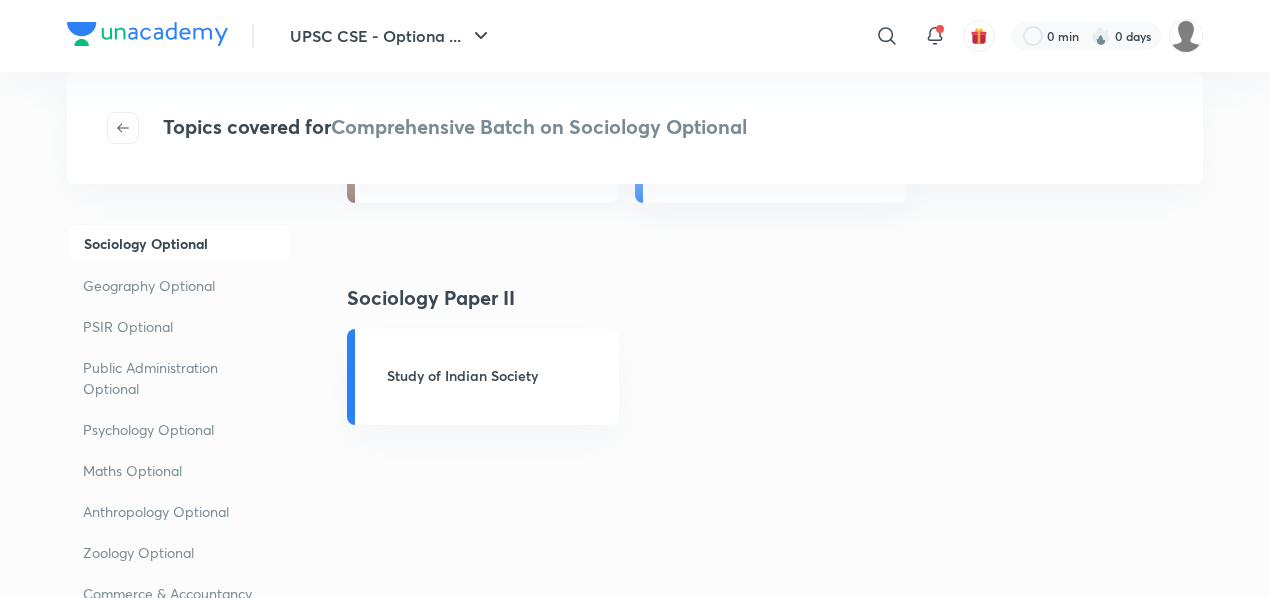 scroll, scrollTop: 0, scrollLeft: 0, axis: both 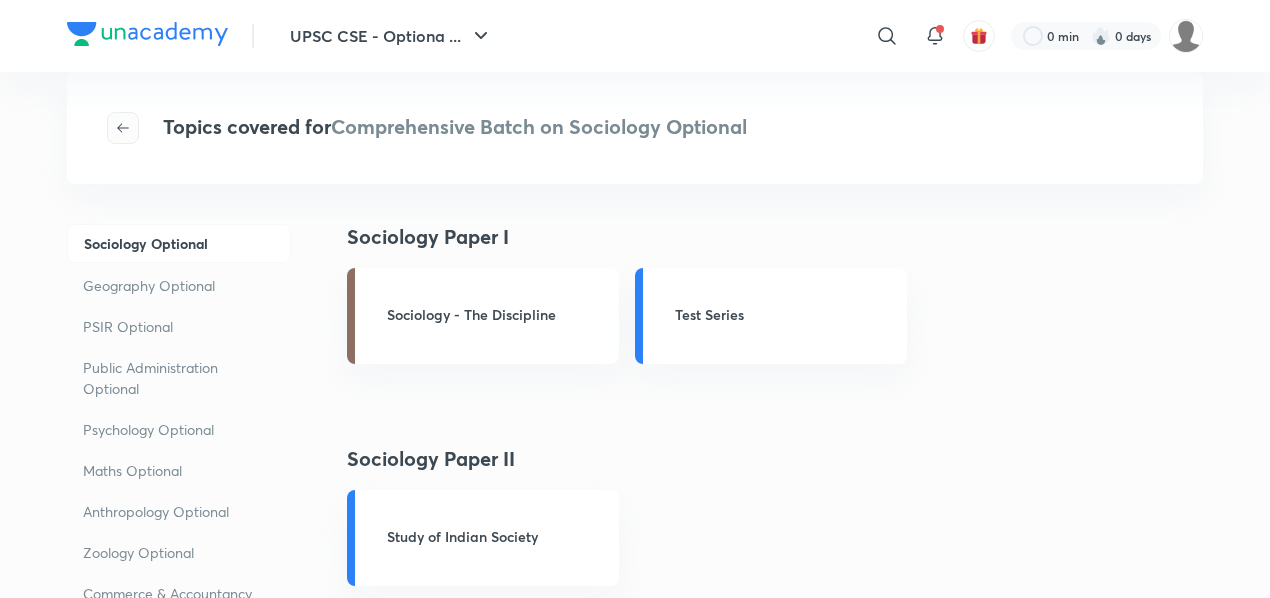 click 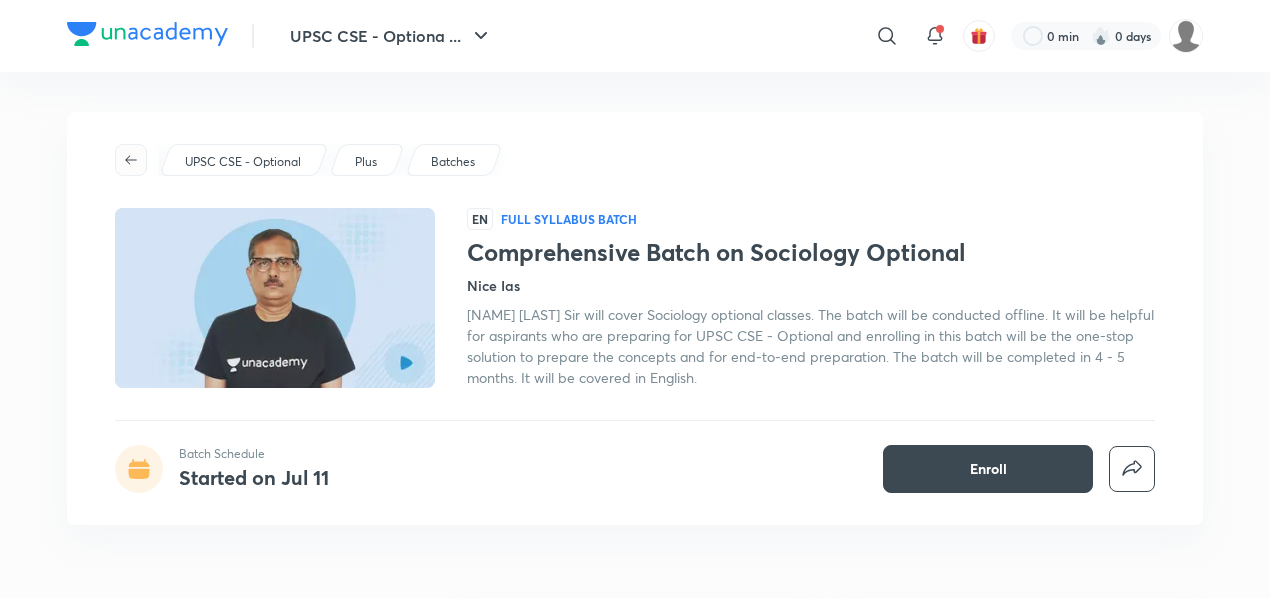 click 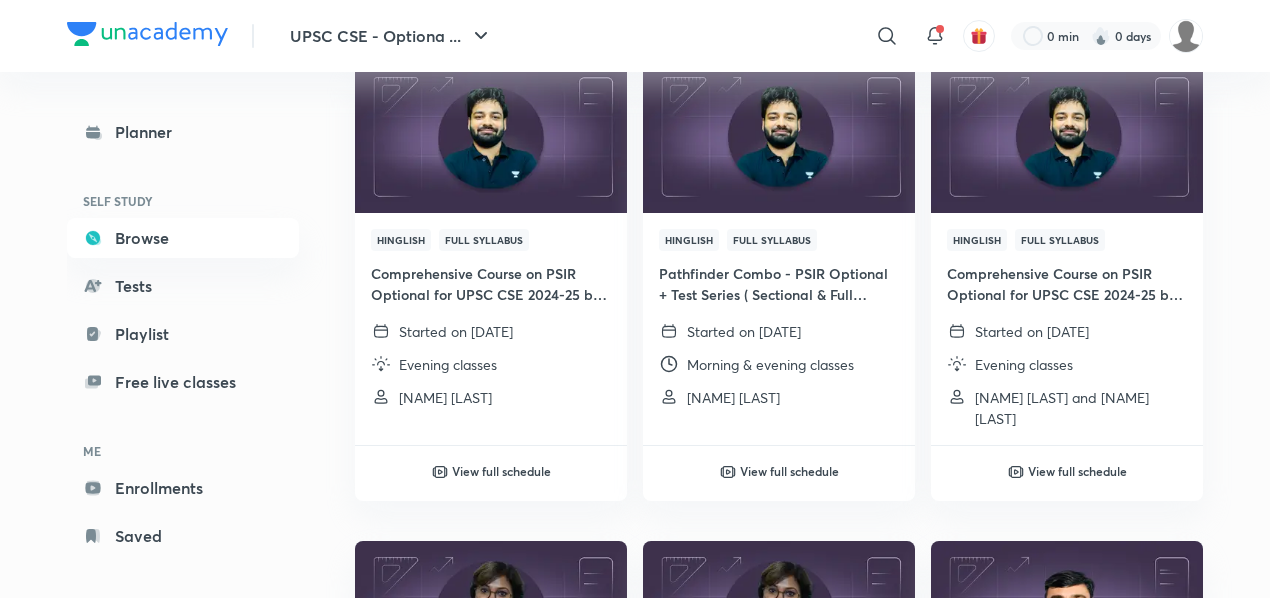 scroll, scrollTop: 0, scrollLeft: 0, axis: both 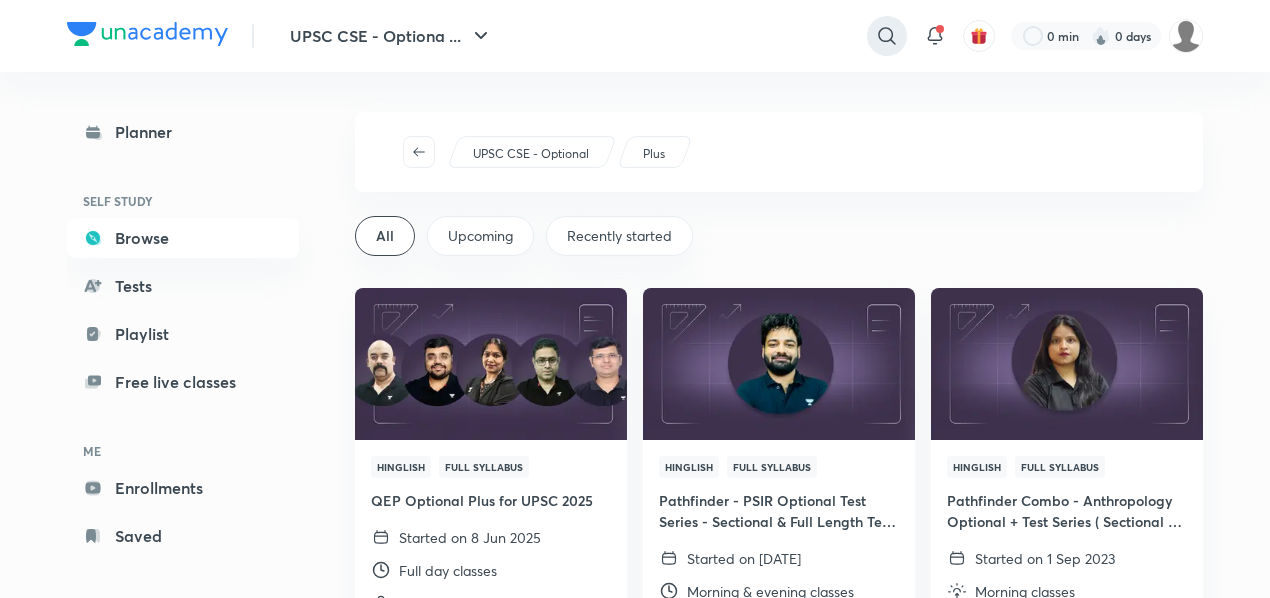 click 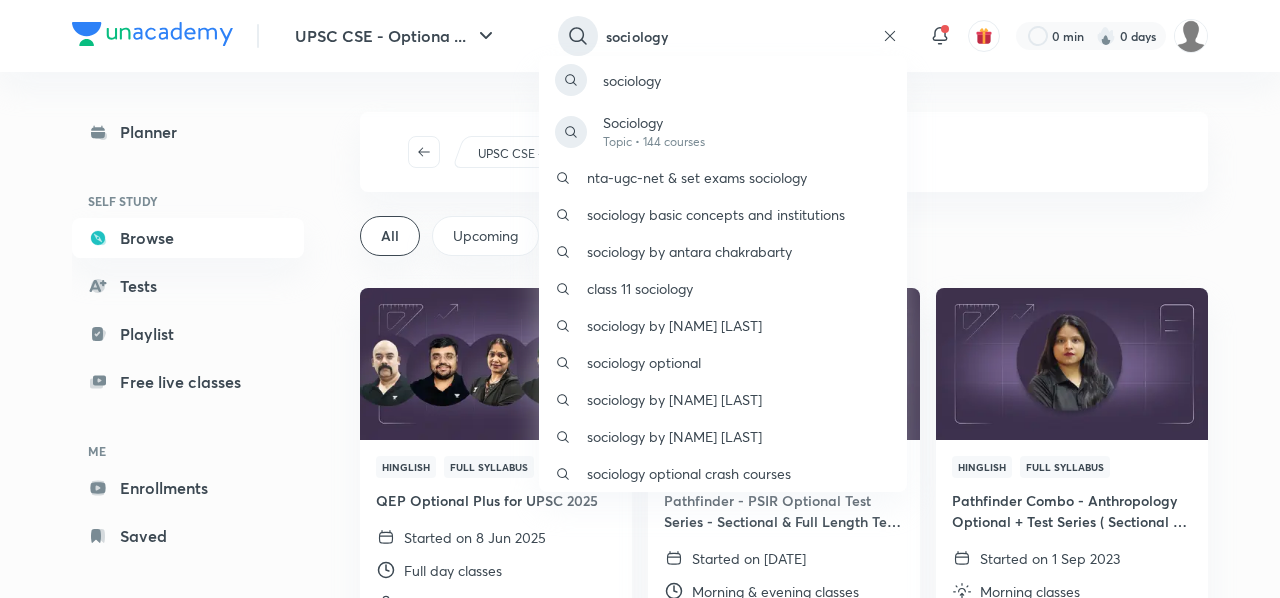 type on "sociology" 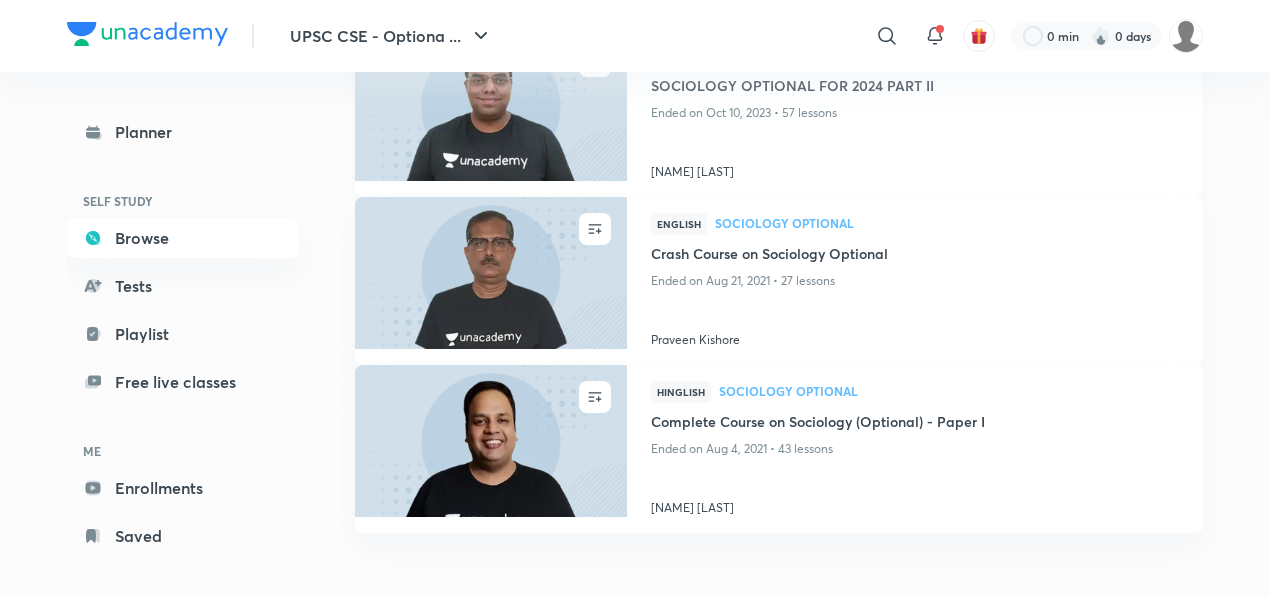 scroll, scrollTop: 220, scrollLeft: 0, axis: vertical 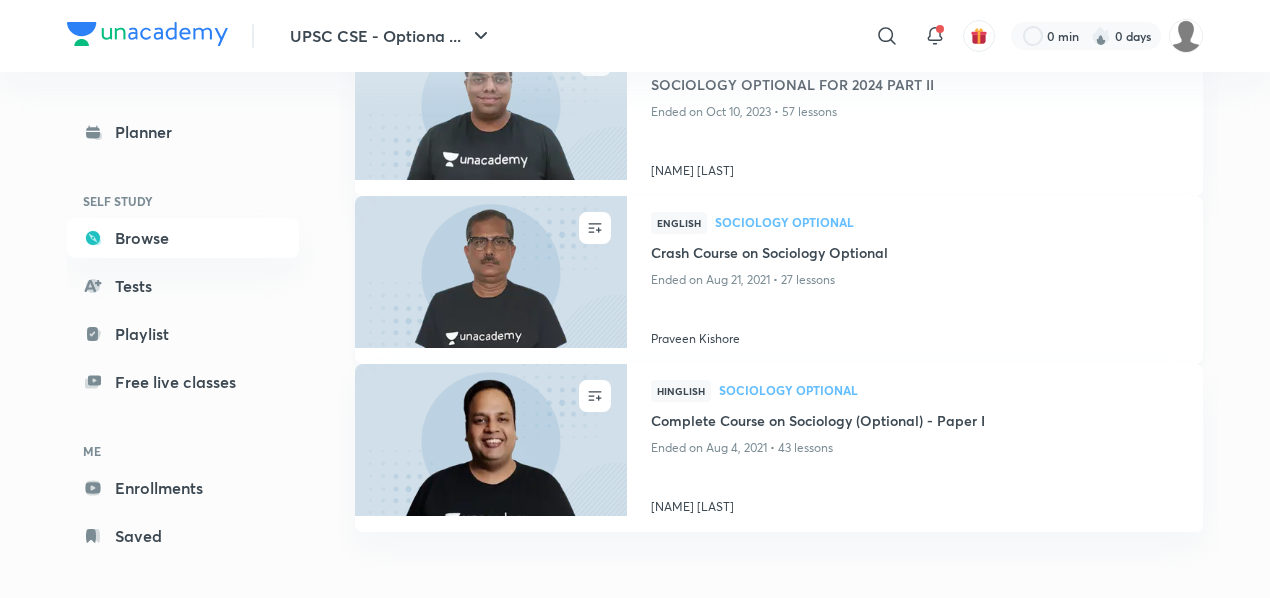 click at bounding box center (490, 271) 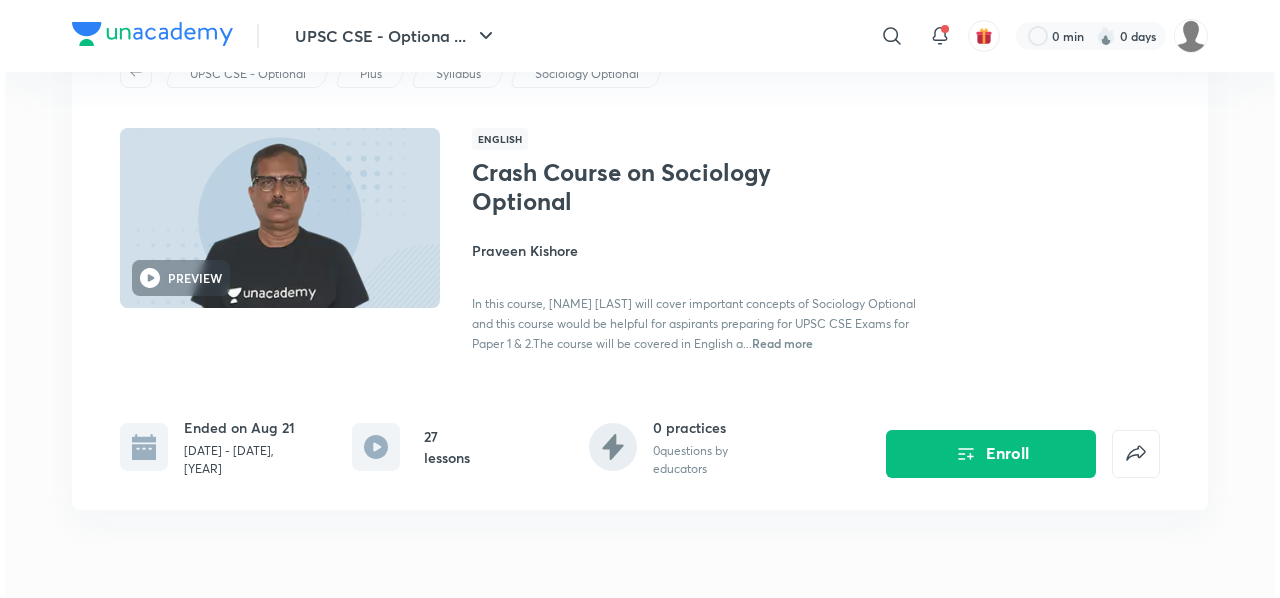 scroll, scrollTop: 28, scrollLeft: 0, axis: vertical 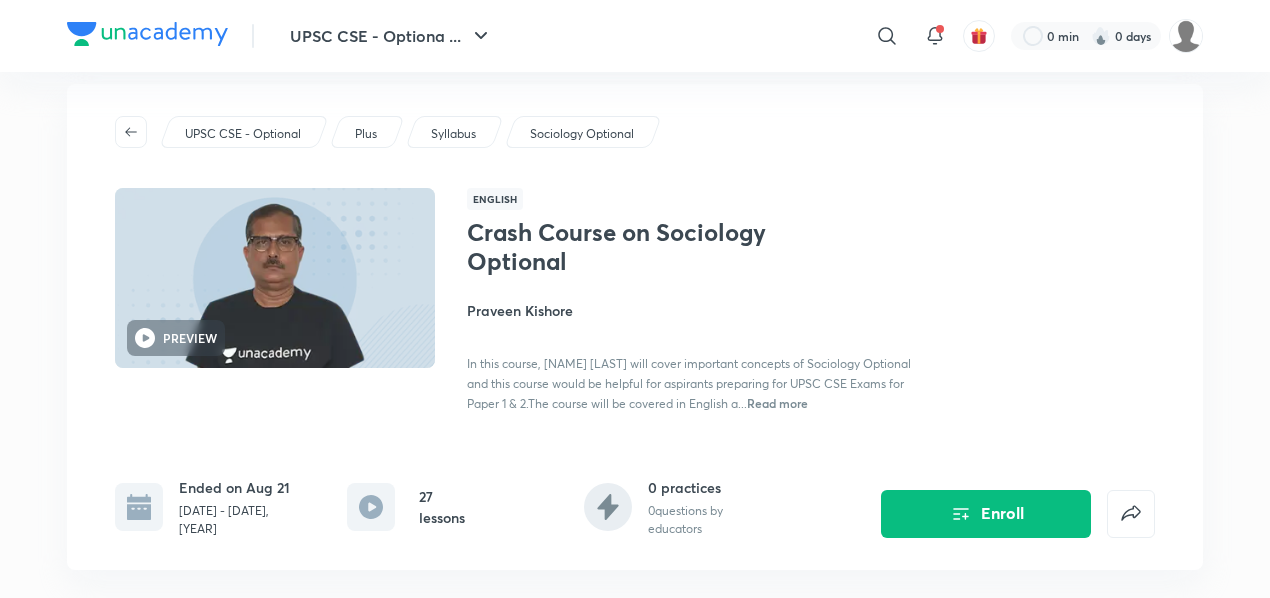 click on "Read more" at bounding box center (777, 403) 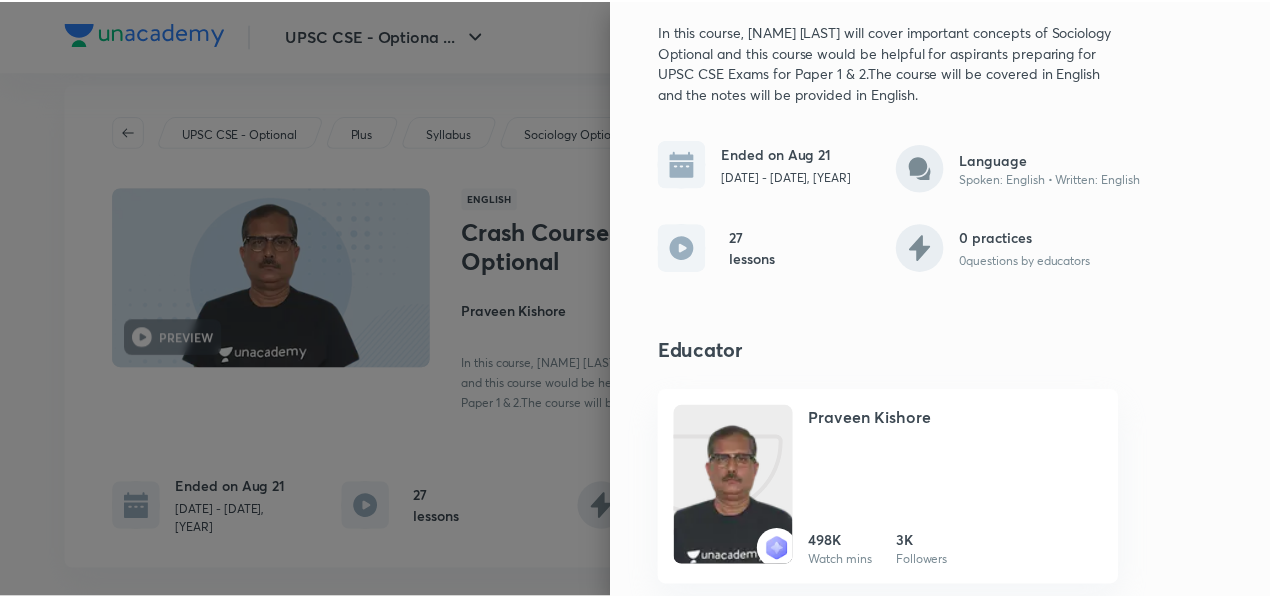 scroll, scrollTop: 0, scrollLeft: 0, axis: both 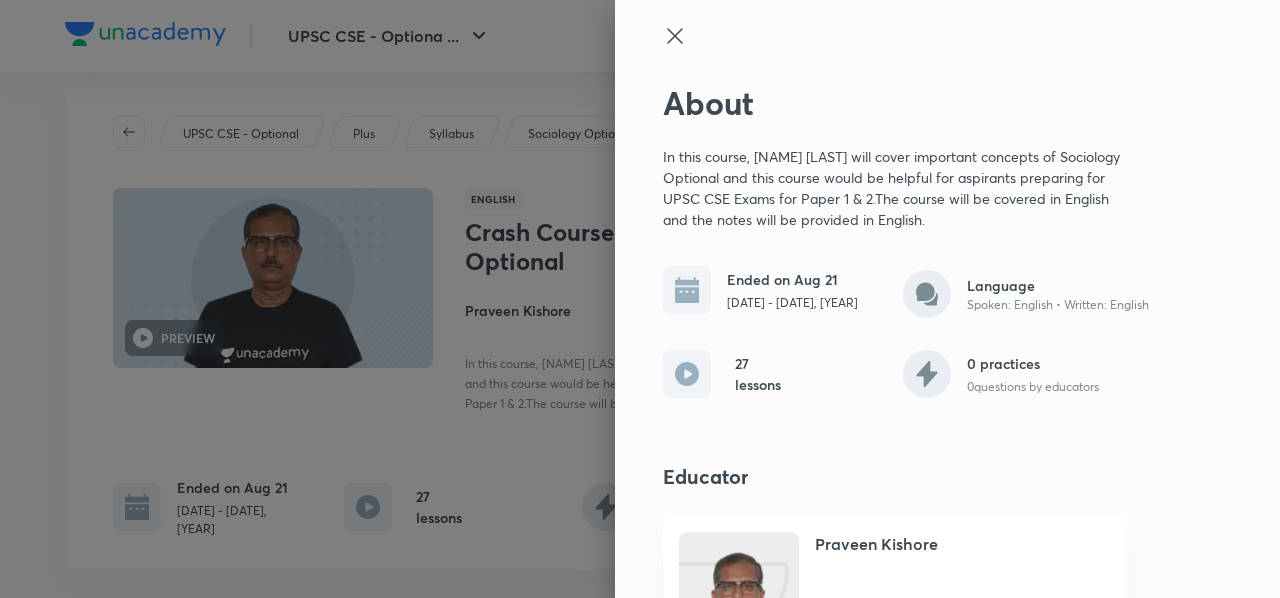 click 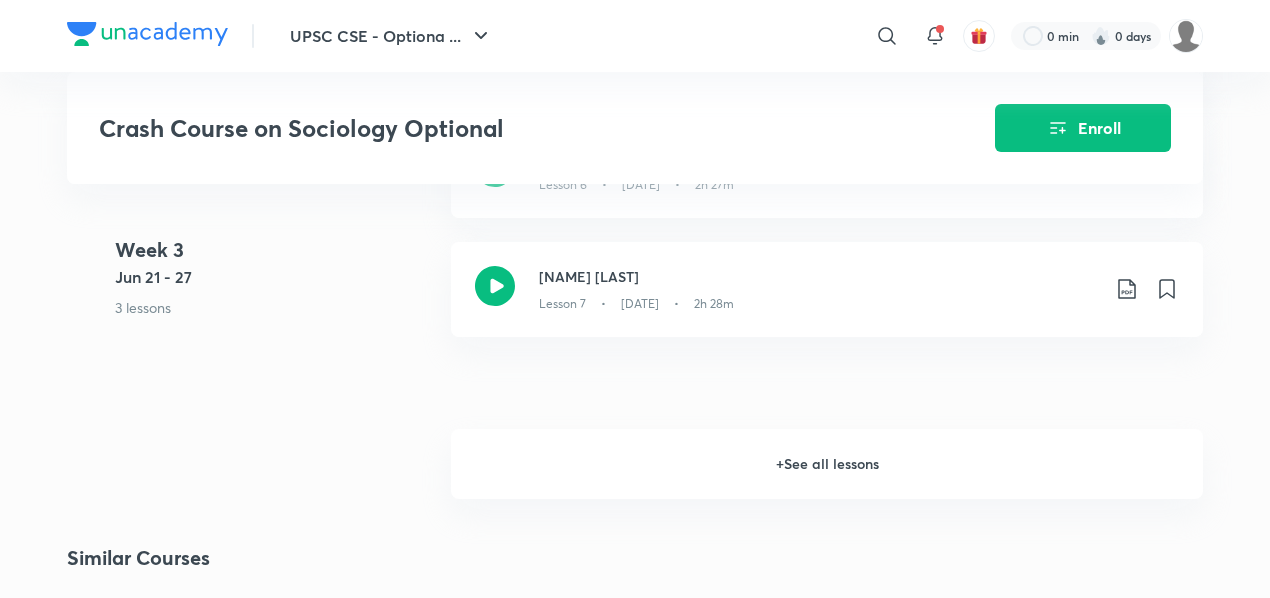 scroll, scrollTop: 1403, scrollLeft: 0, axis: vertical 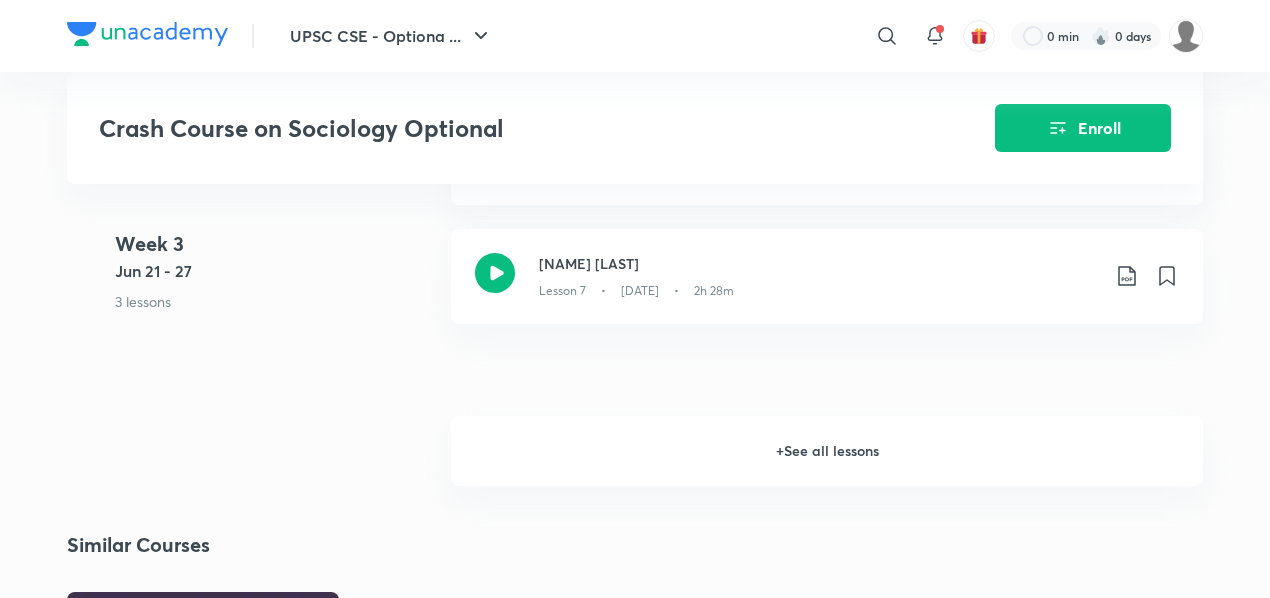 click on "+  See all lessons" at bounding box center (827, 451) 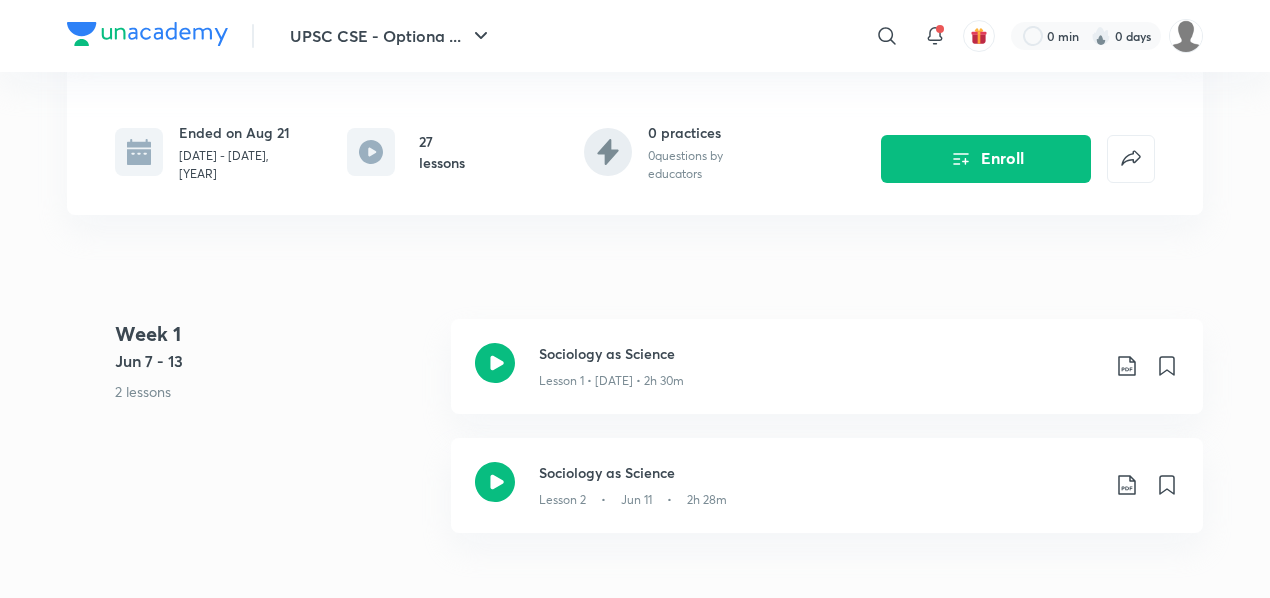 scroll, scrollTop: 391, scrollLeft: 0, axis: vertical 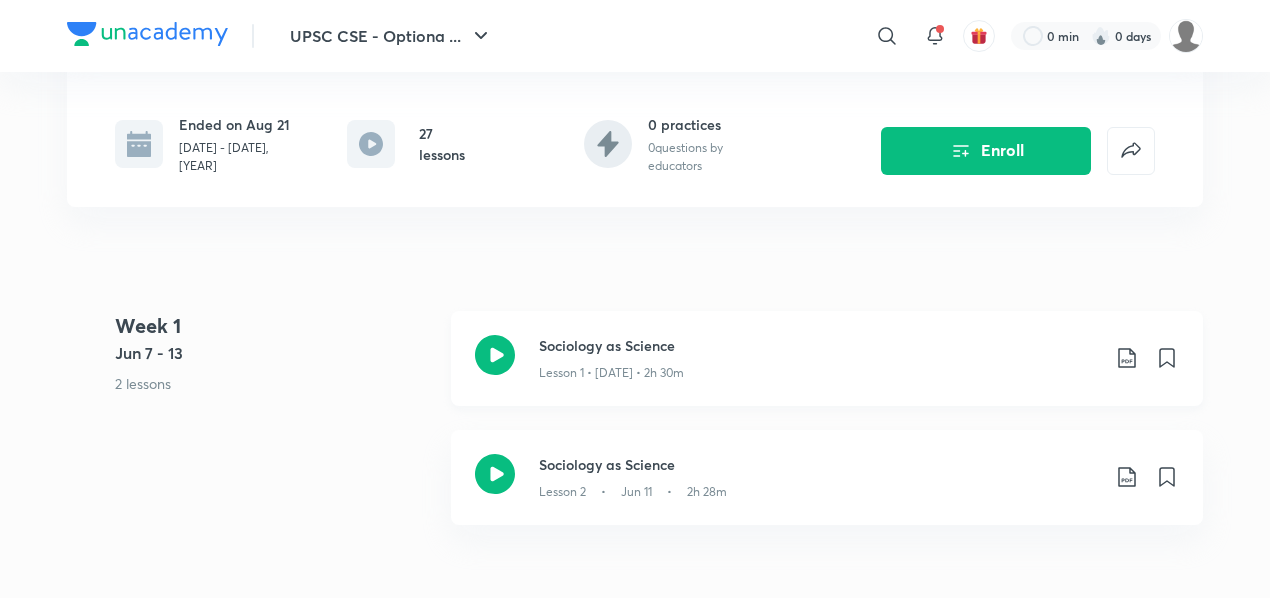 click 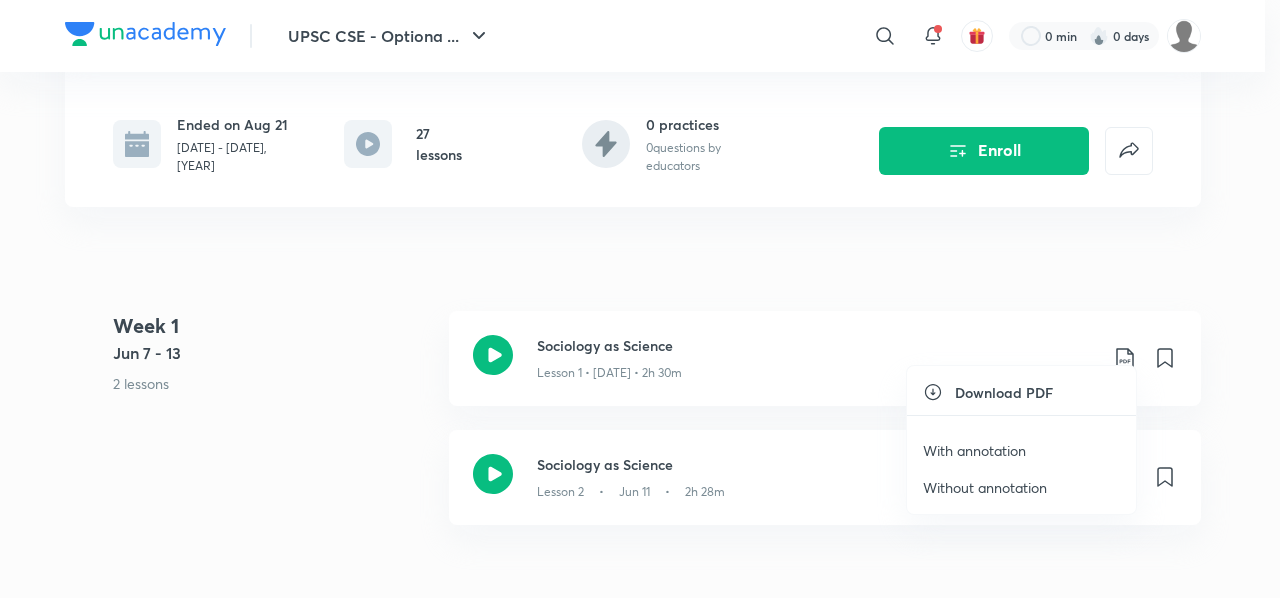 click on "With annotation" at bounding box center (974, 450) 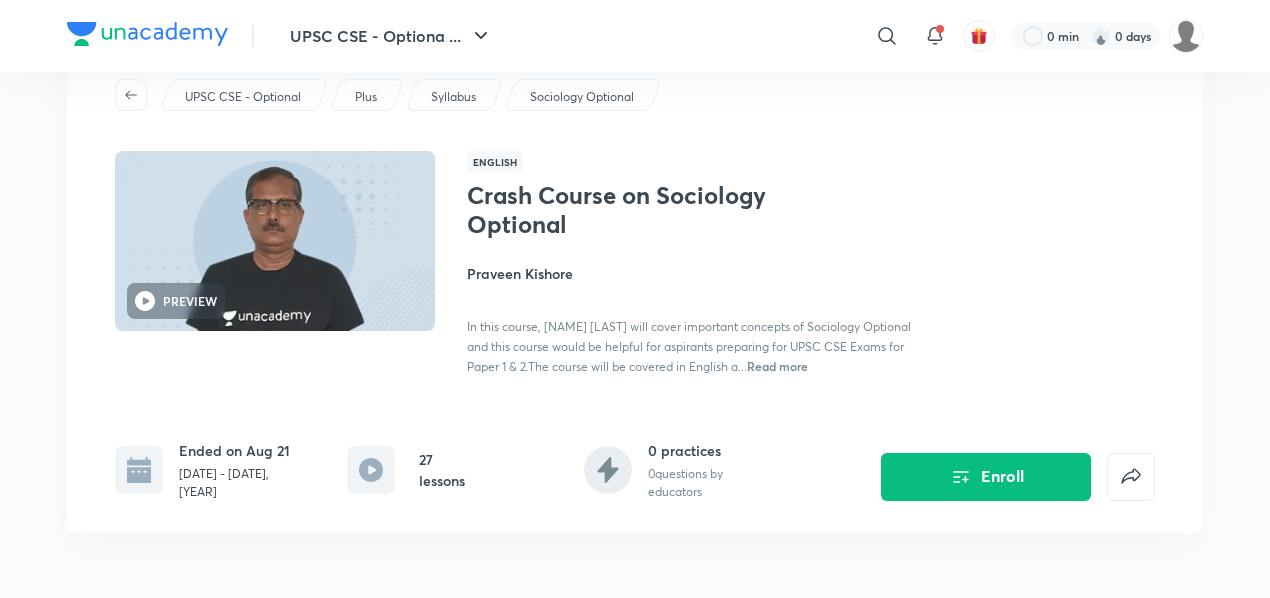 scroll, scrollTop: 0, scrollLeft: 0, axis: both 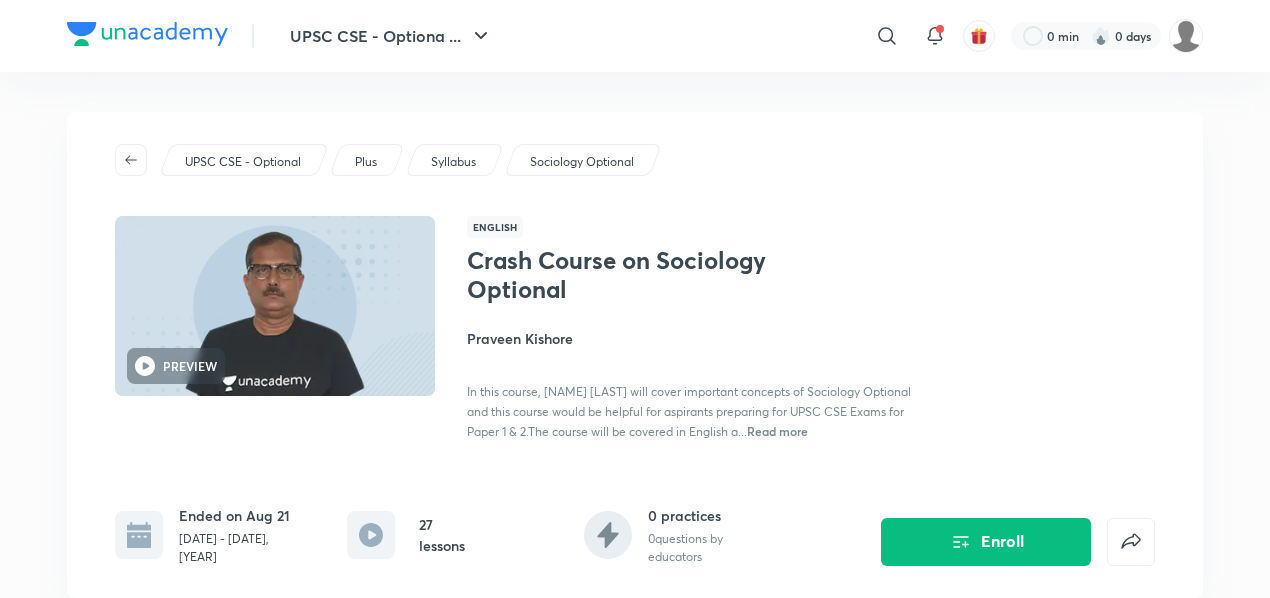 click at bounding box center (147, 34) 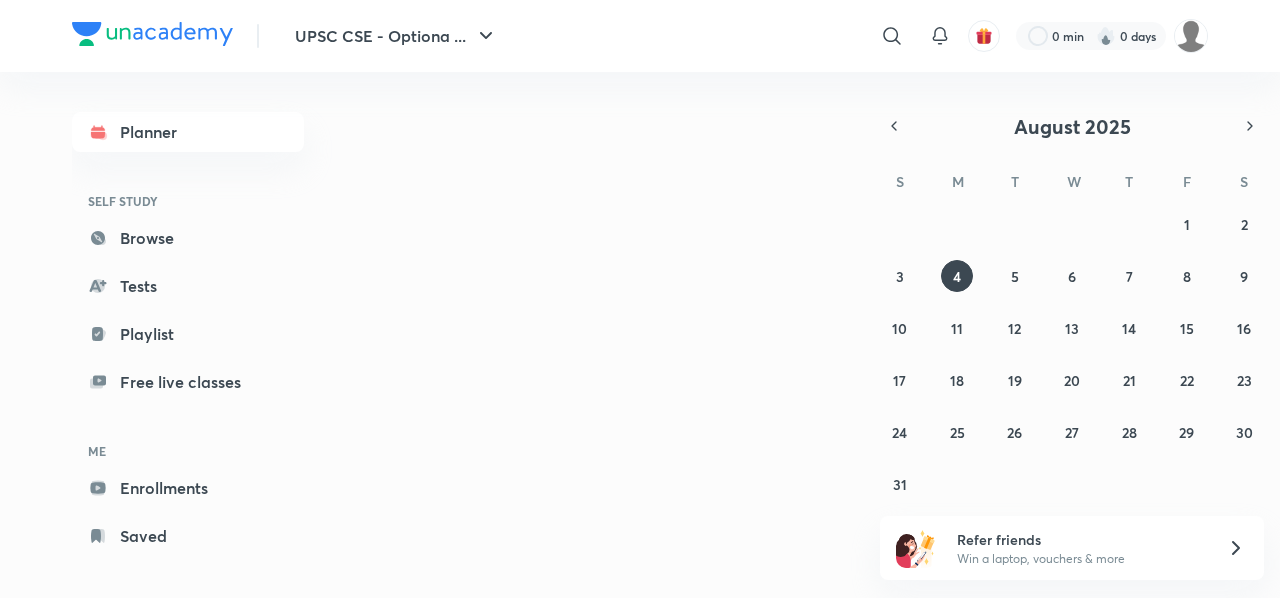 scroll, scrollTop: 0, scrollLeft: 0, axis: both 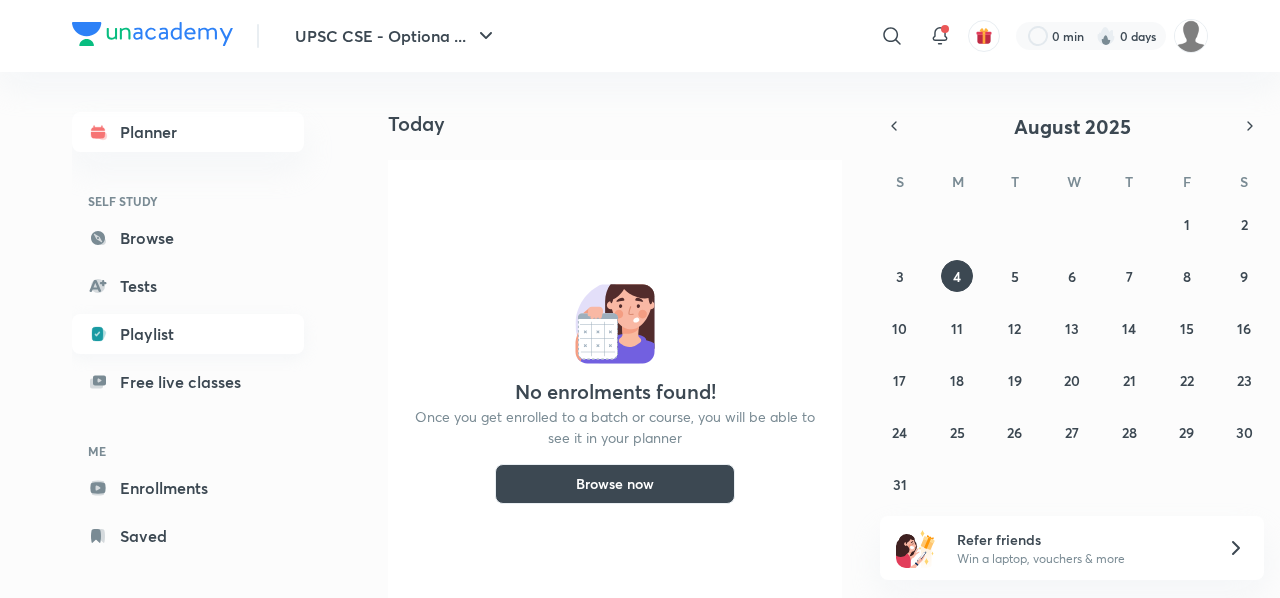 click on "Playlist" at bounding box center [188, 334] 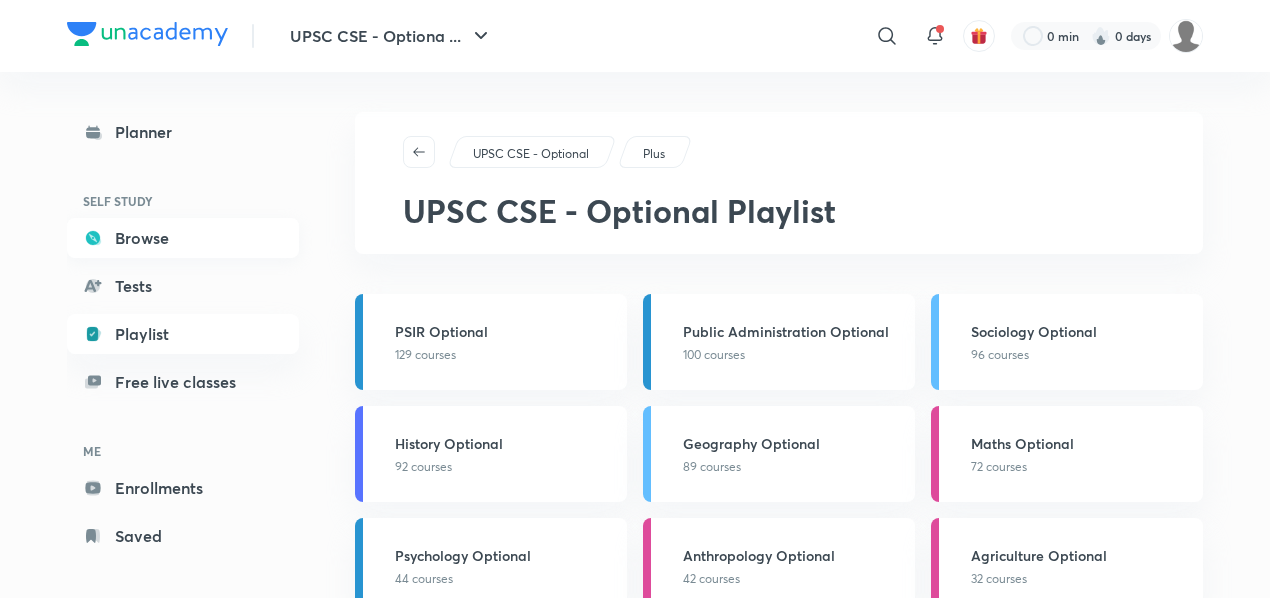 click on "Browse" at bounding box center [183, 238] 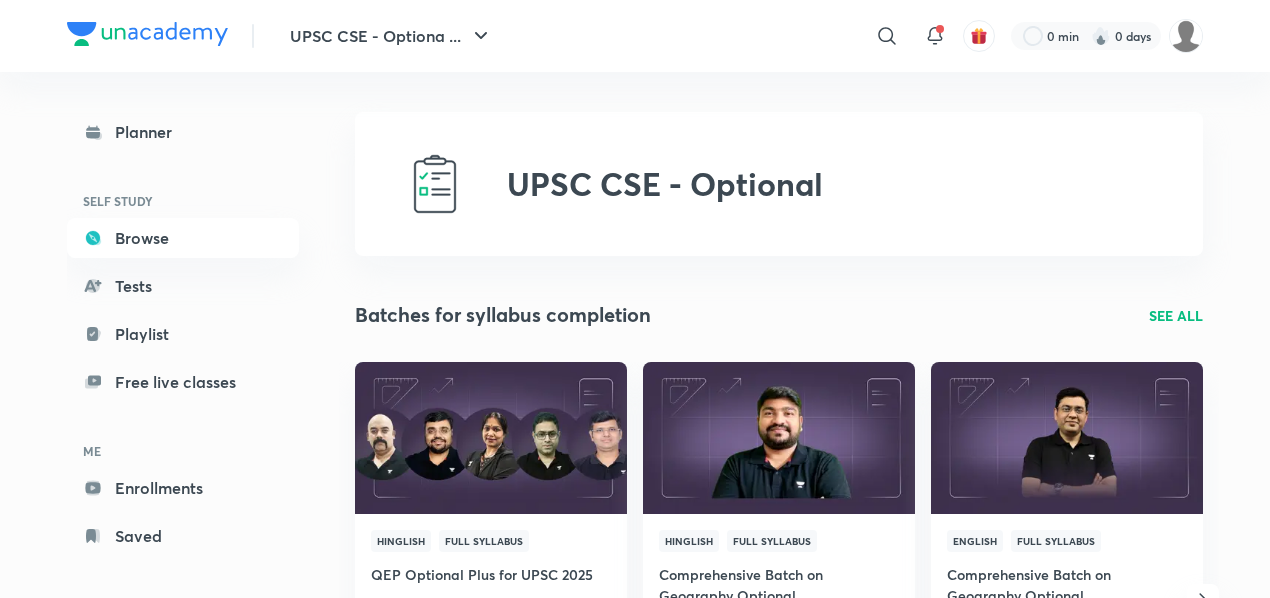 click on "Planner SELF STUDY Browse Tests Playlist Free live classes ME Enrollments Saved" at bounding box center (183, 334) 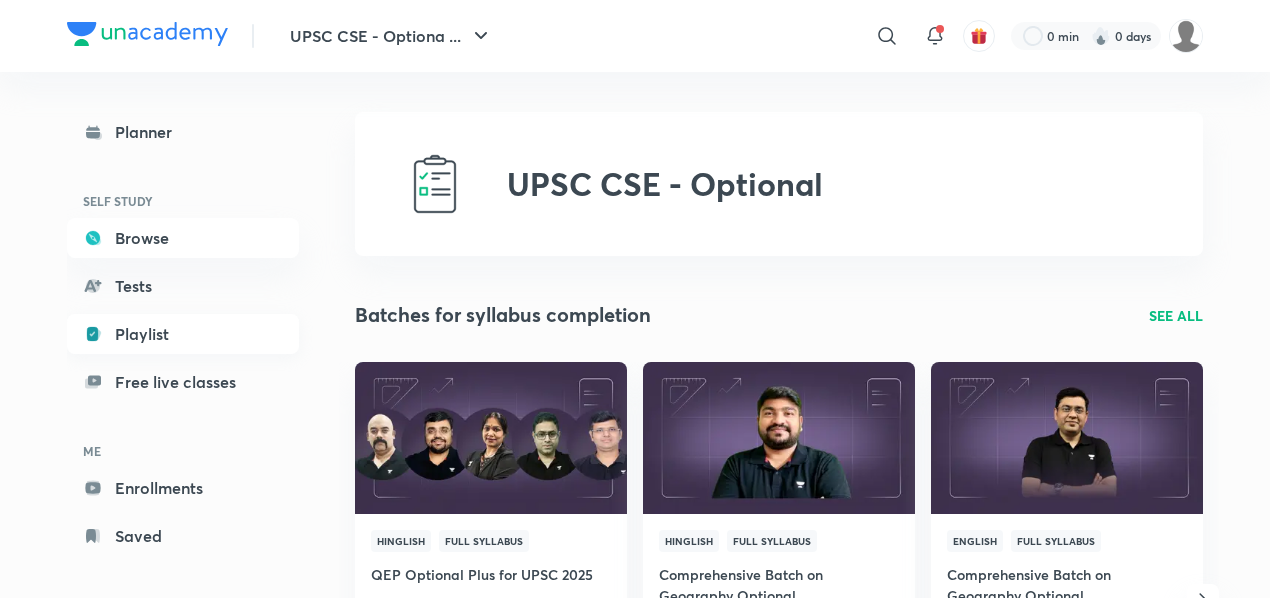 click on "Playlist" at bounding box center (183, 334) 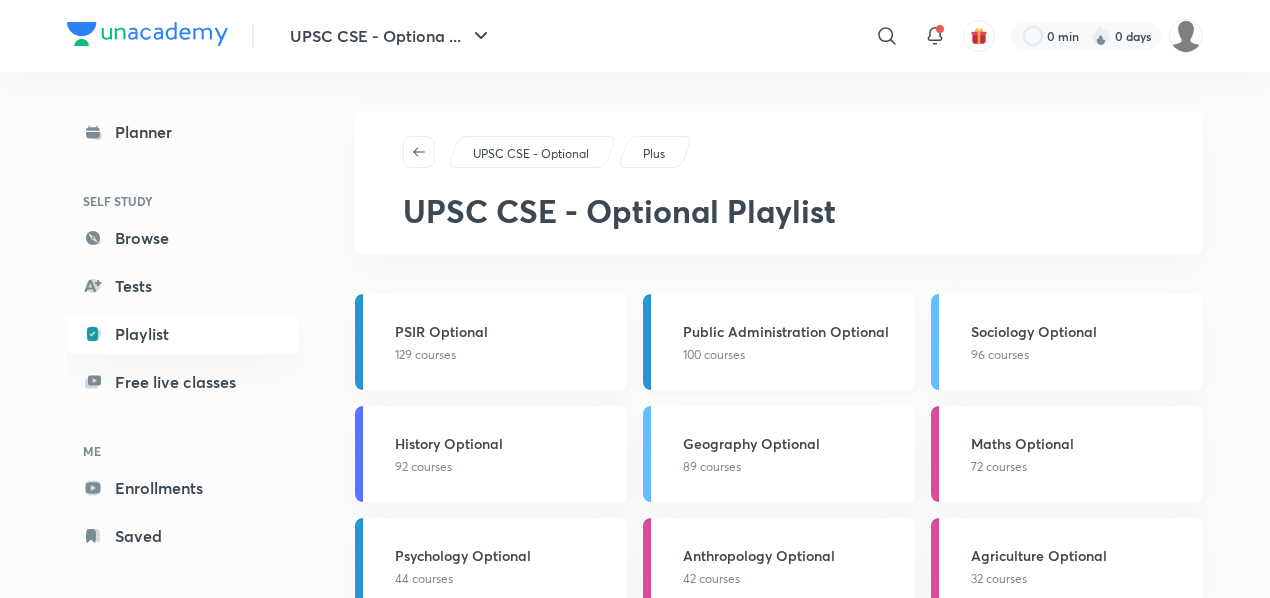 scroll, scrollTop: 1, scrollLeft: 0, axis: vertical 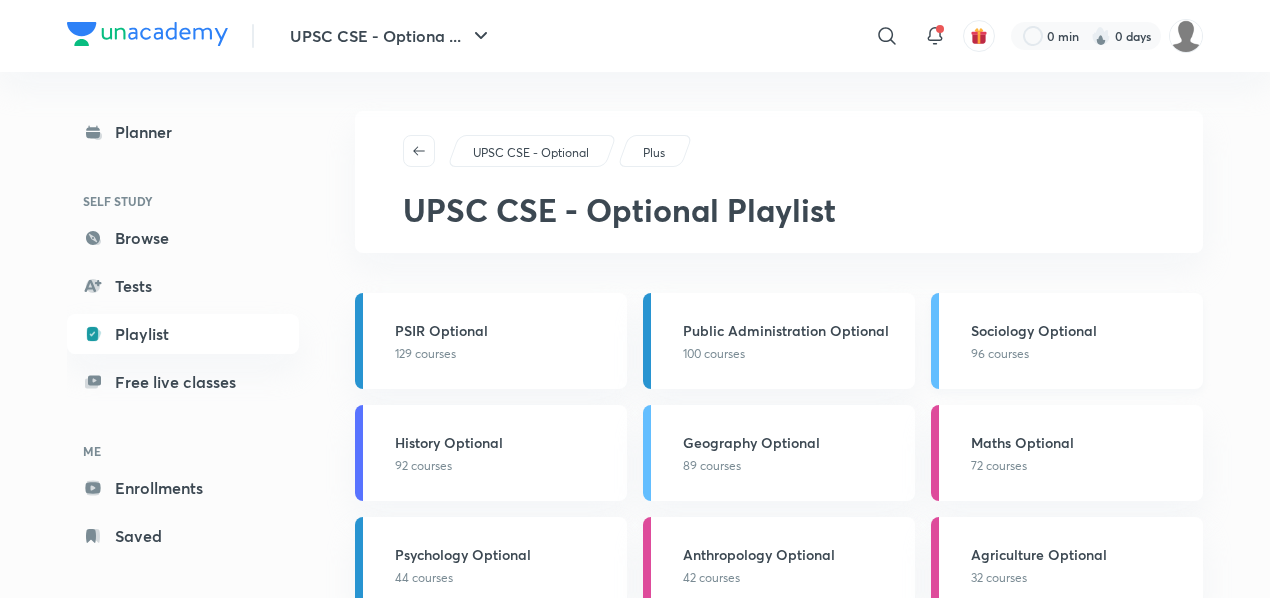 click on "96 courses" at bounding box center (1081, 354) 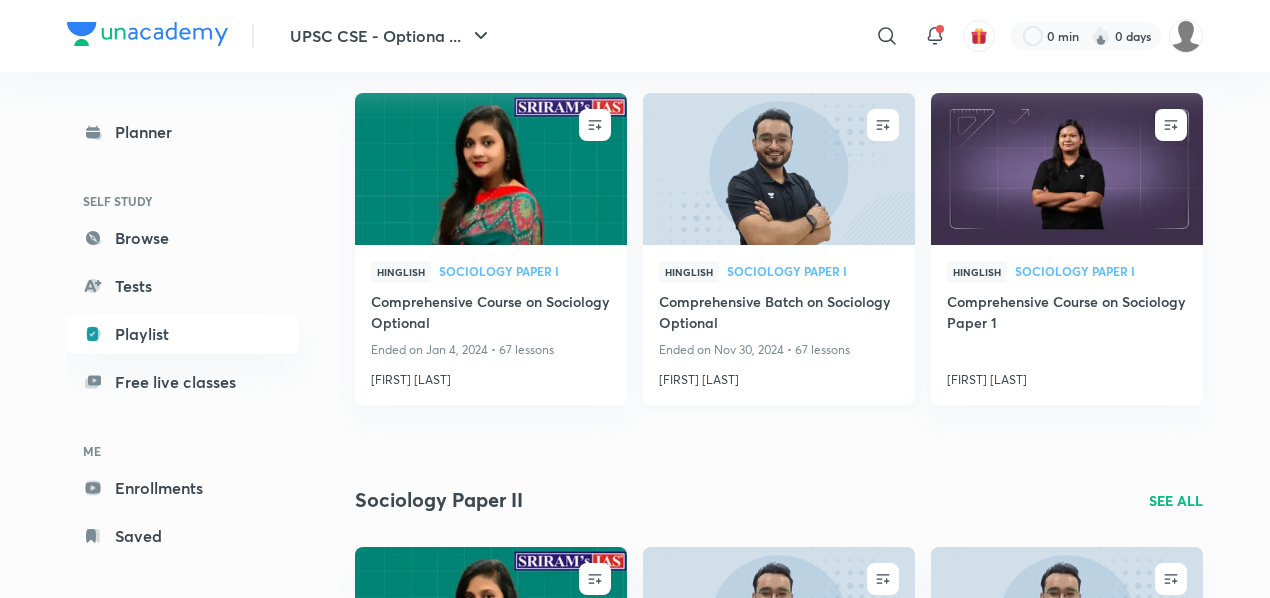 scroll, scrollTop: 304, scrollLeft: 0, axis: vertical 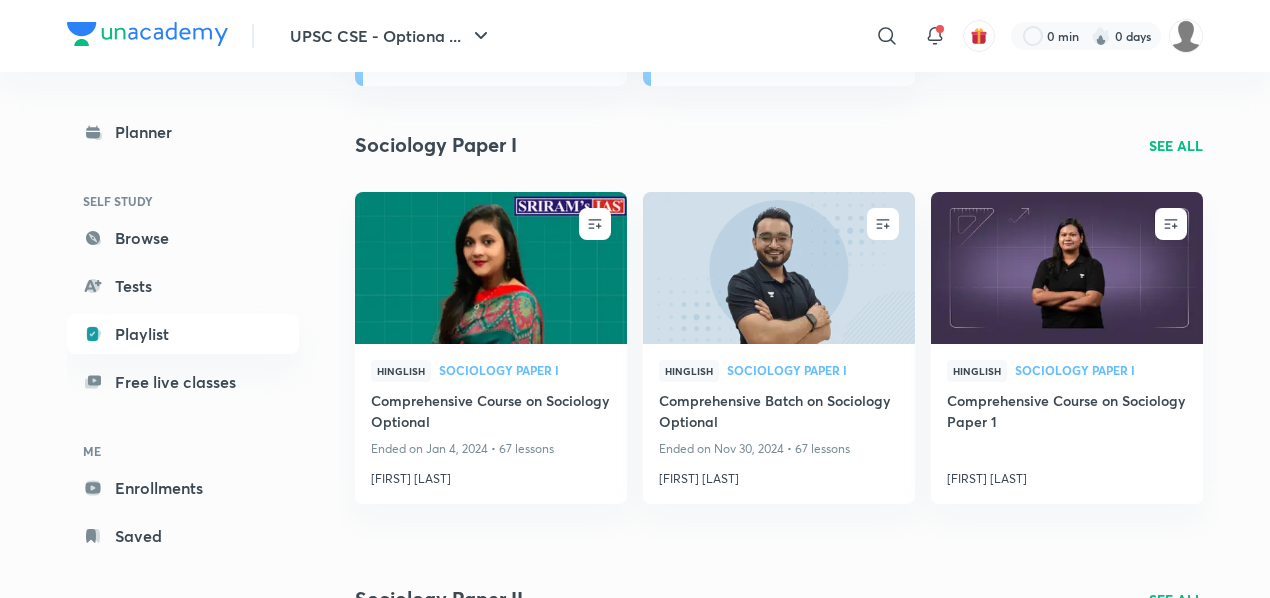 click on "SEE ALL" at bounding box center [1176, 145] 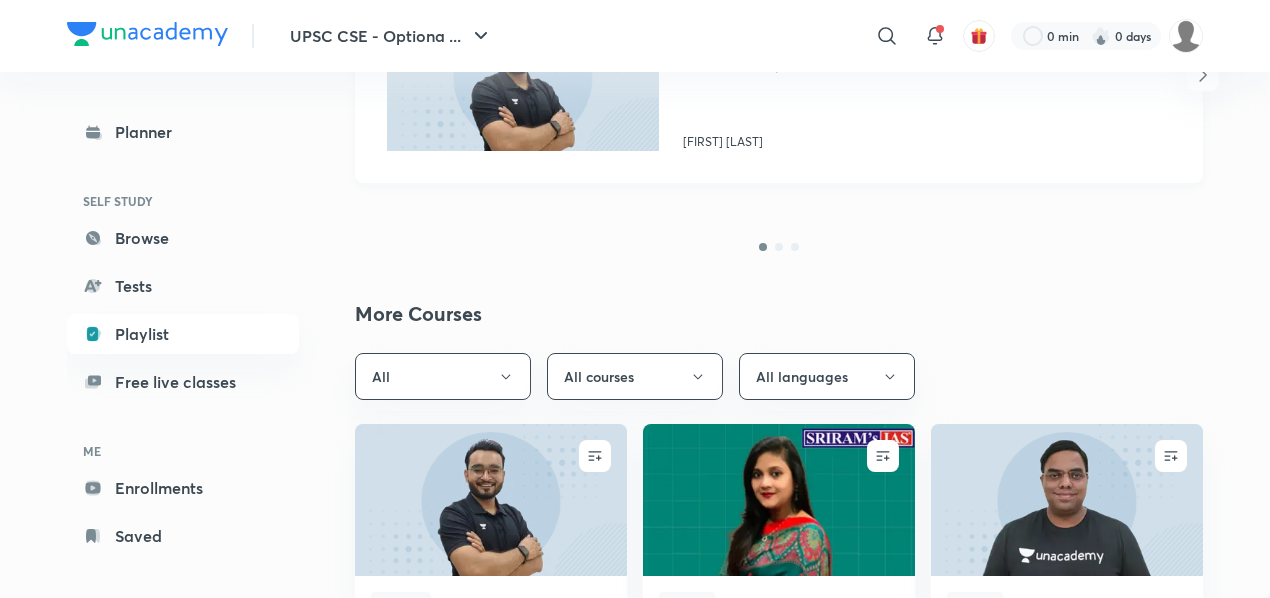 scroll, scrollTop: 291, scrollLeft: 0, axis: vertical 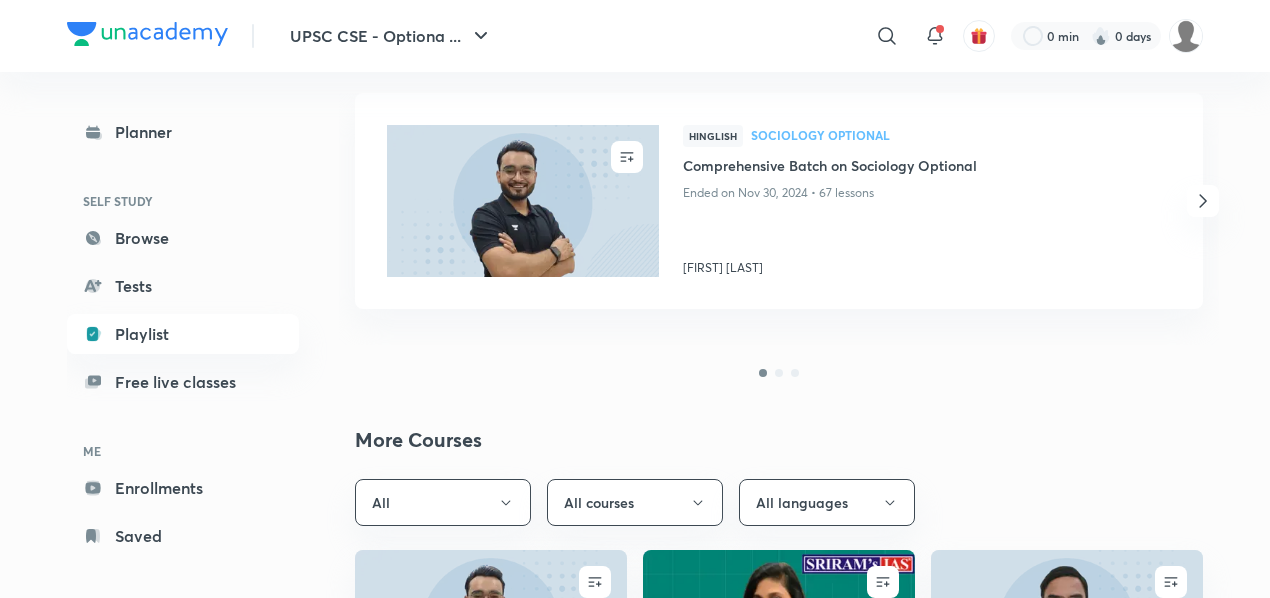 click 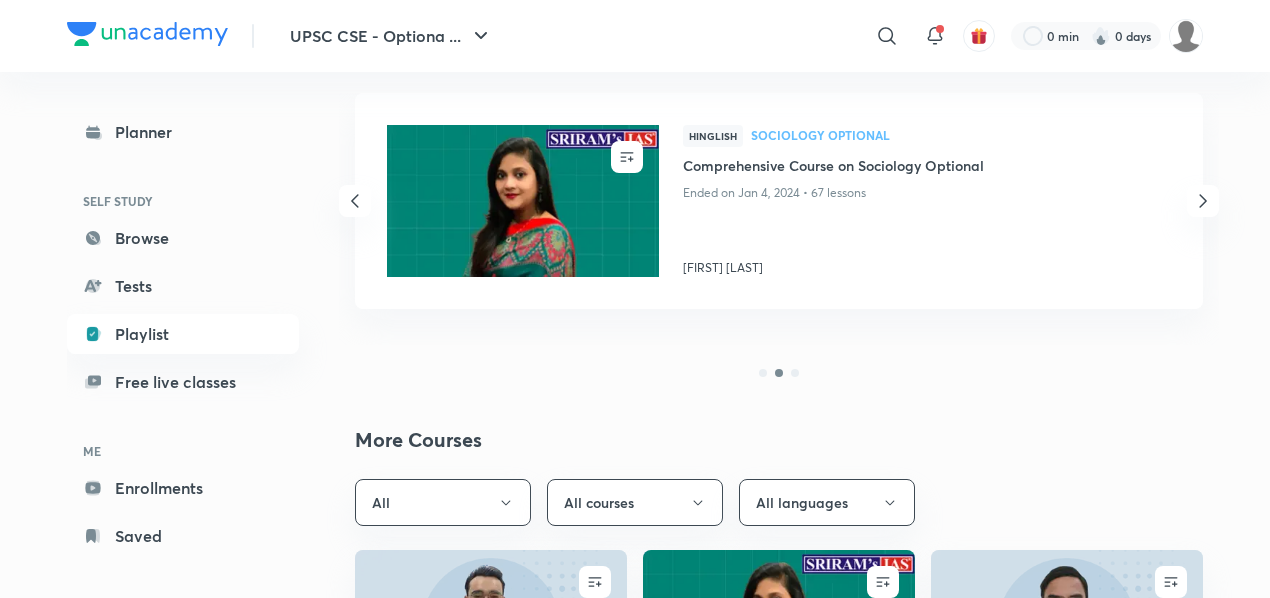 click 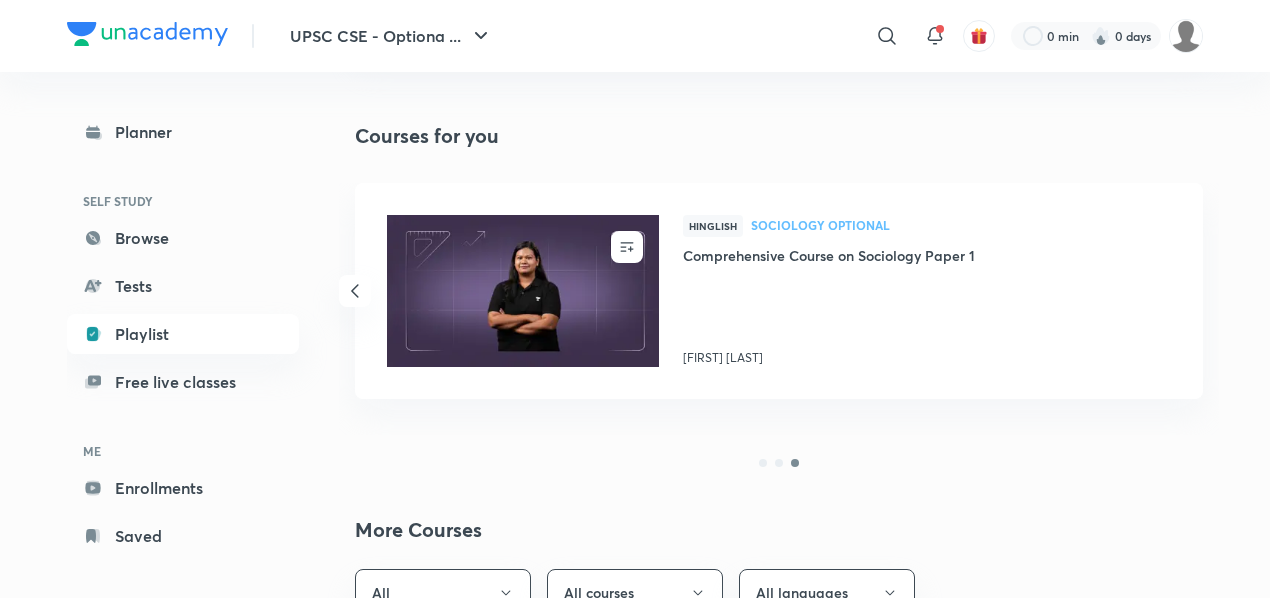 scroll, scrollTop: 200, scrollLeft: 0, axis: vertical 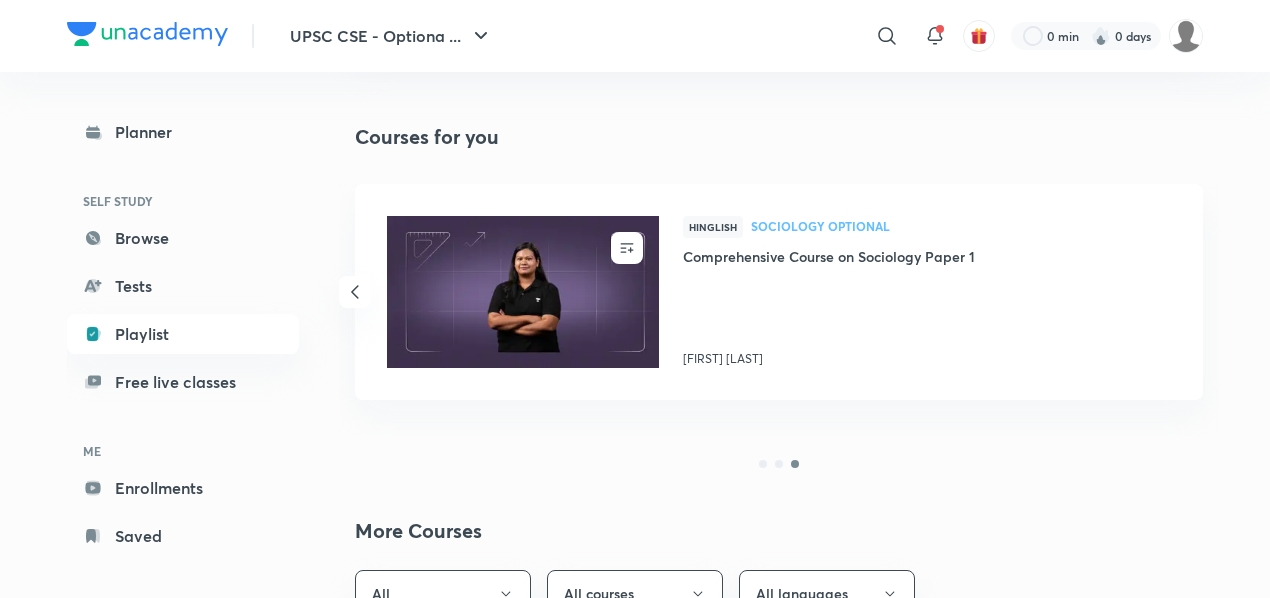 click 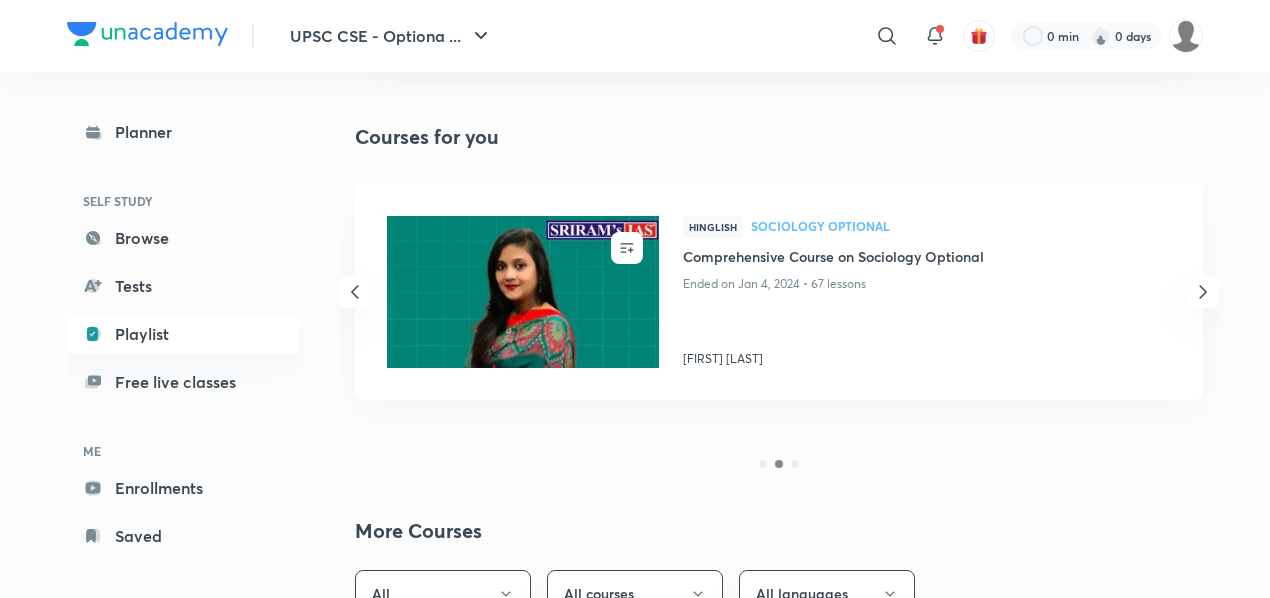 click 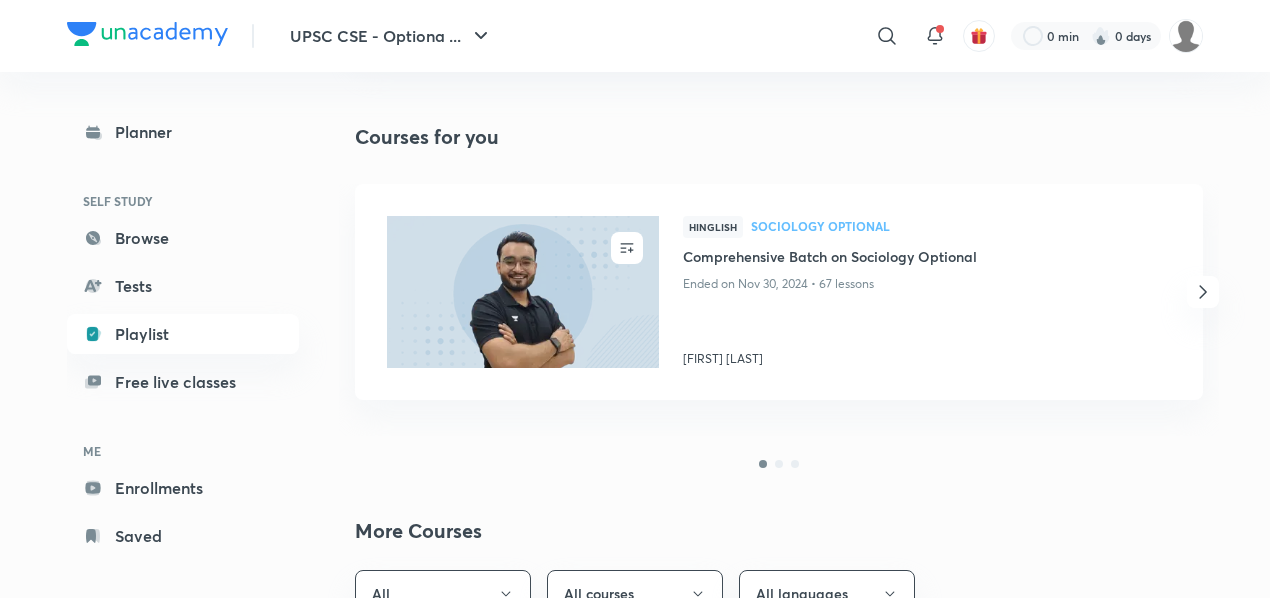 click 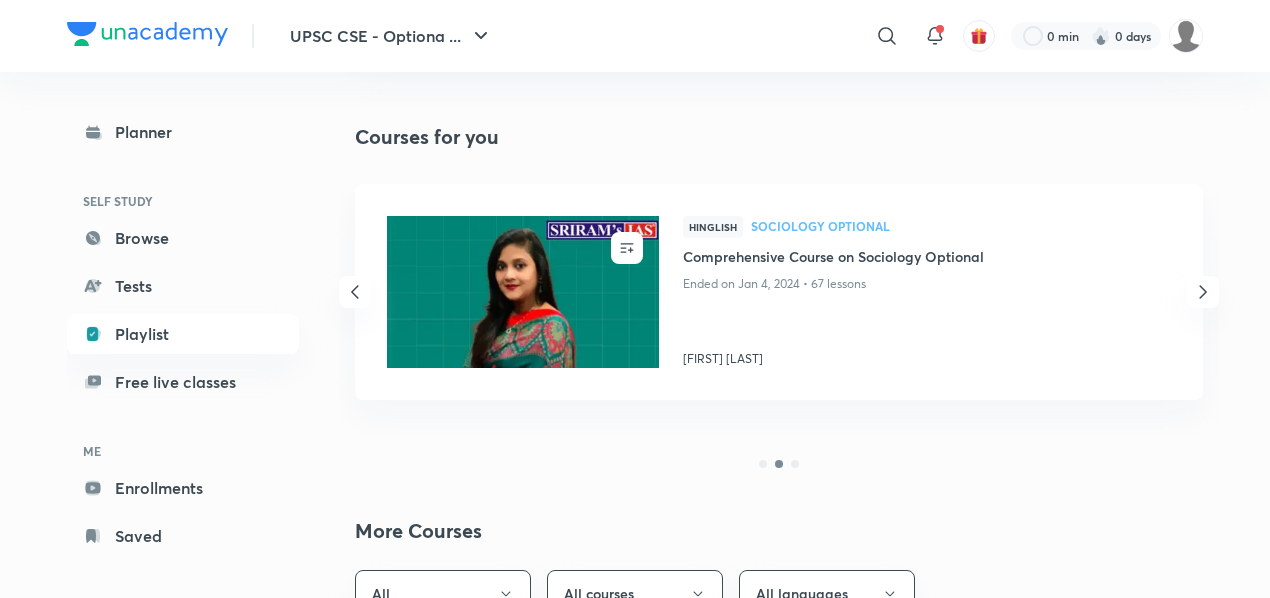 click 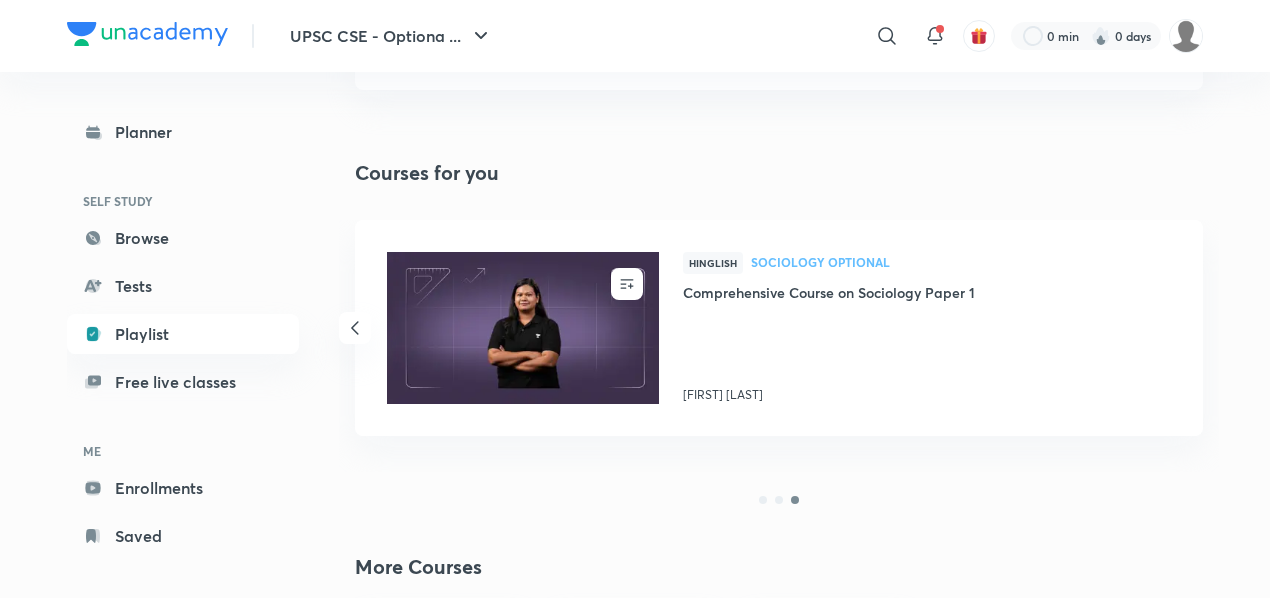 scroll, scrollTop: 163, scrollLeft: 0, axis: vertical 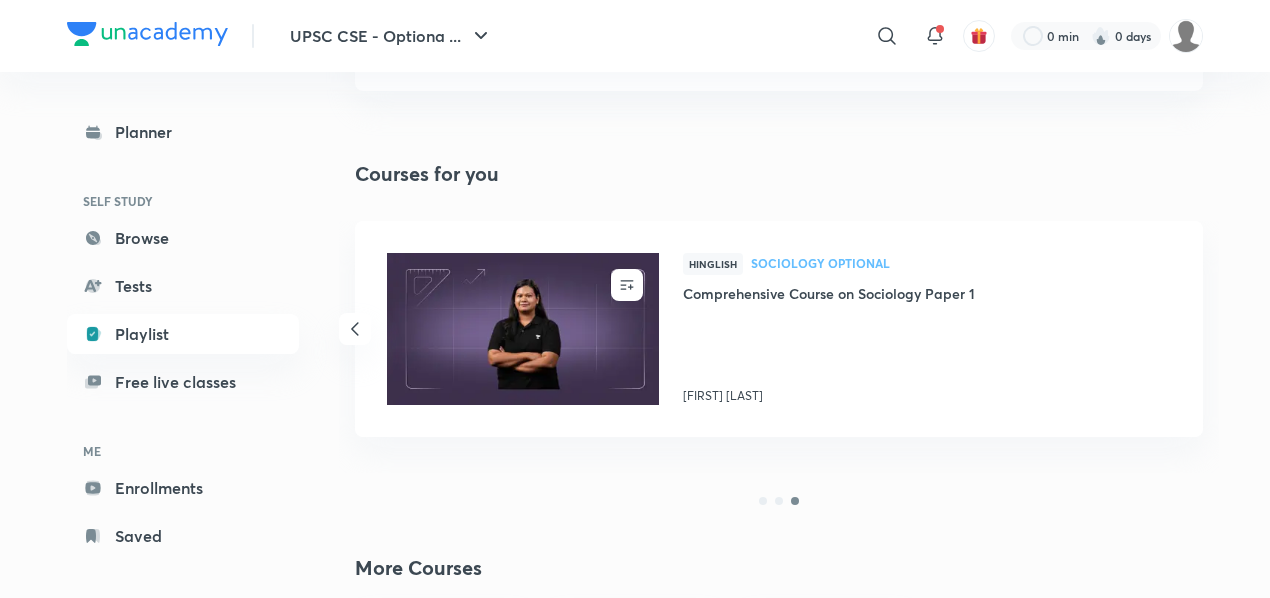 click 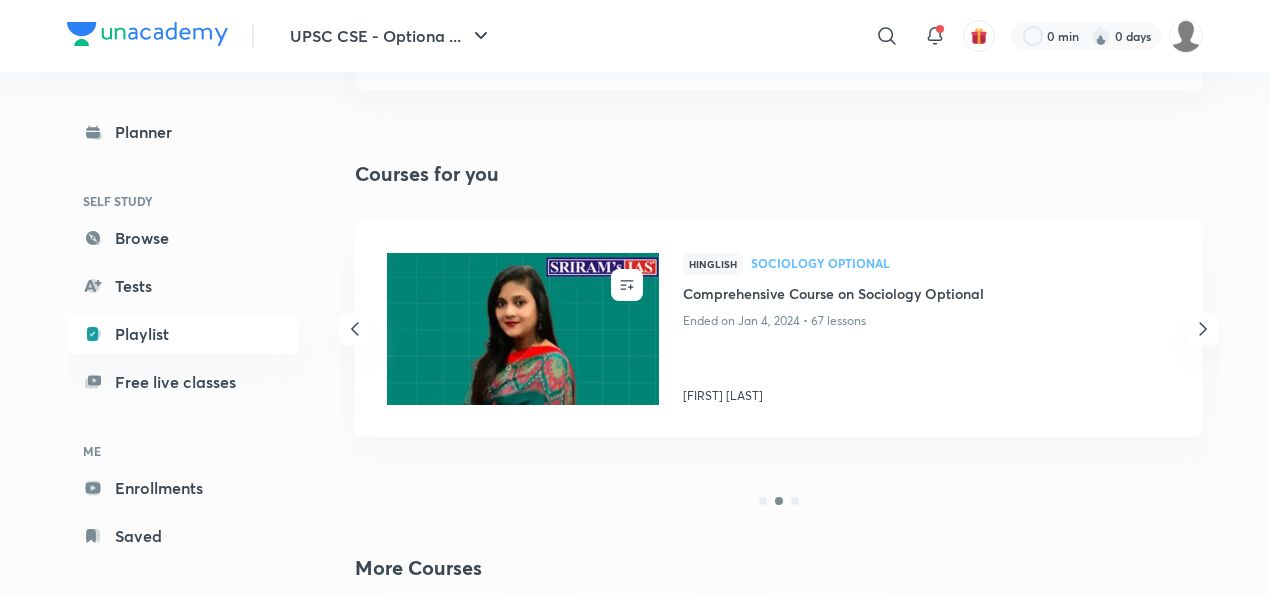 click 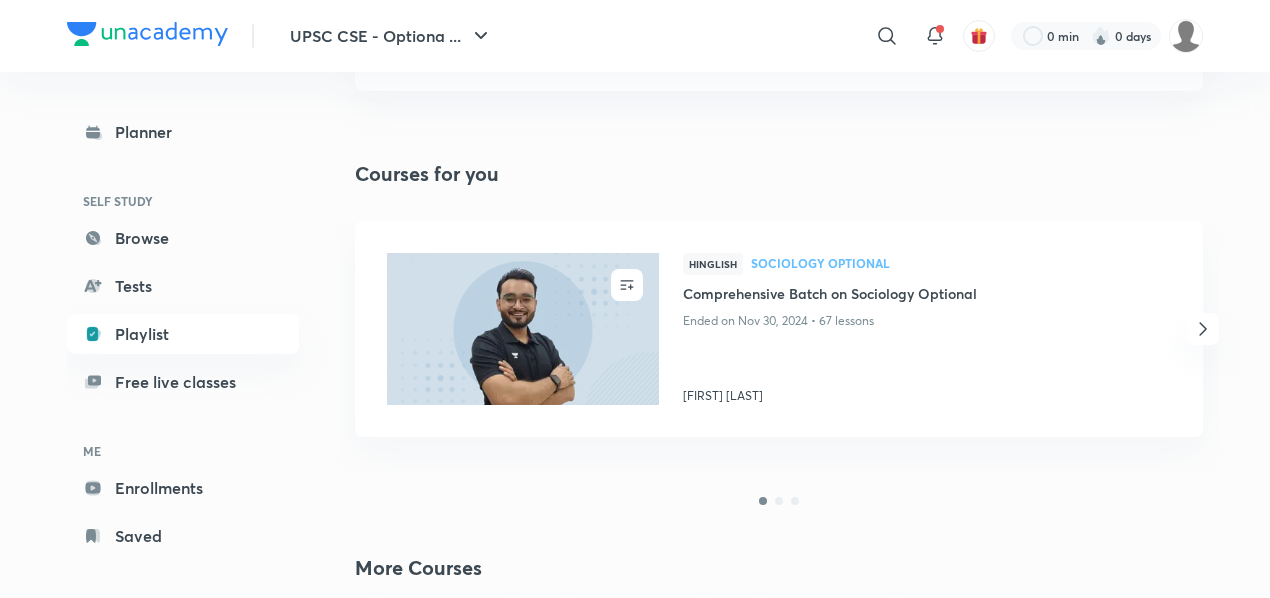click 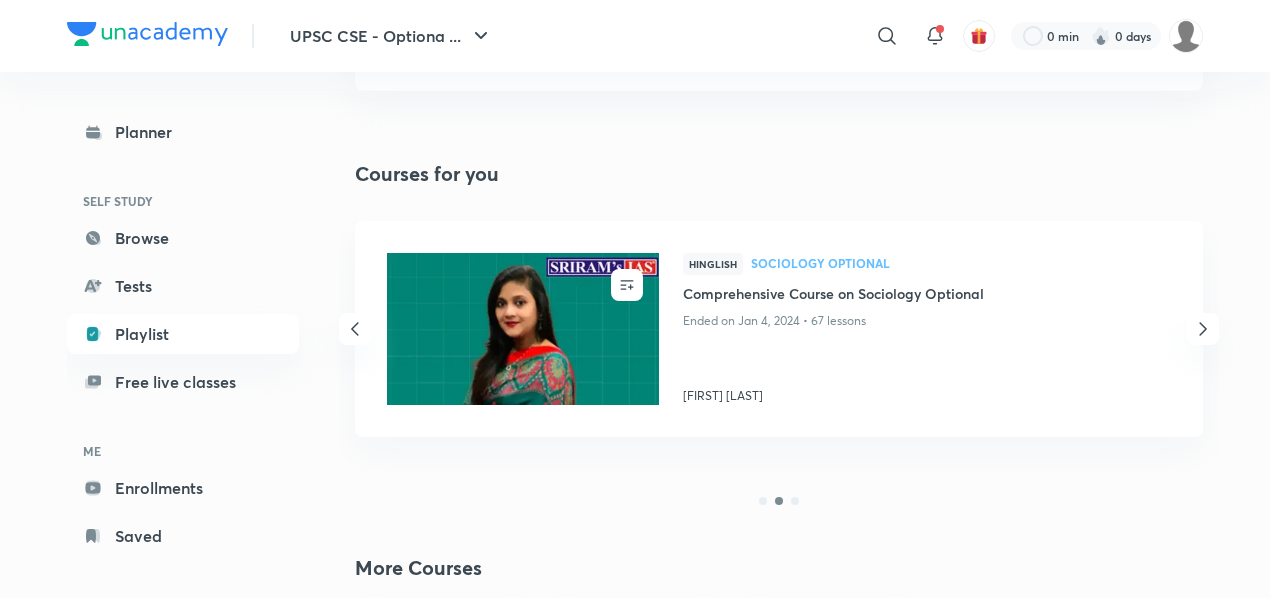 click 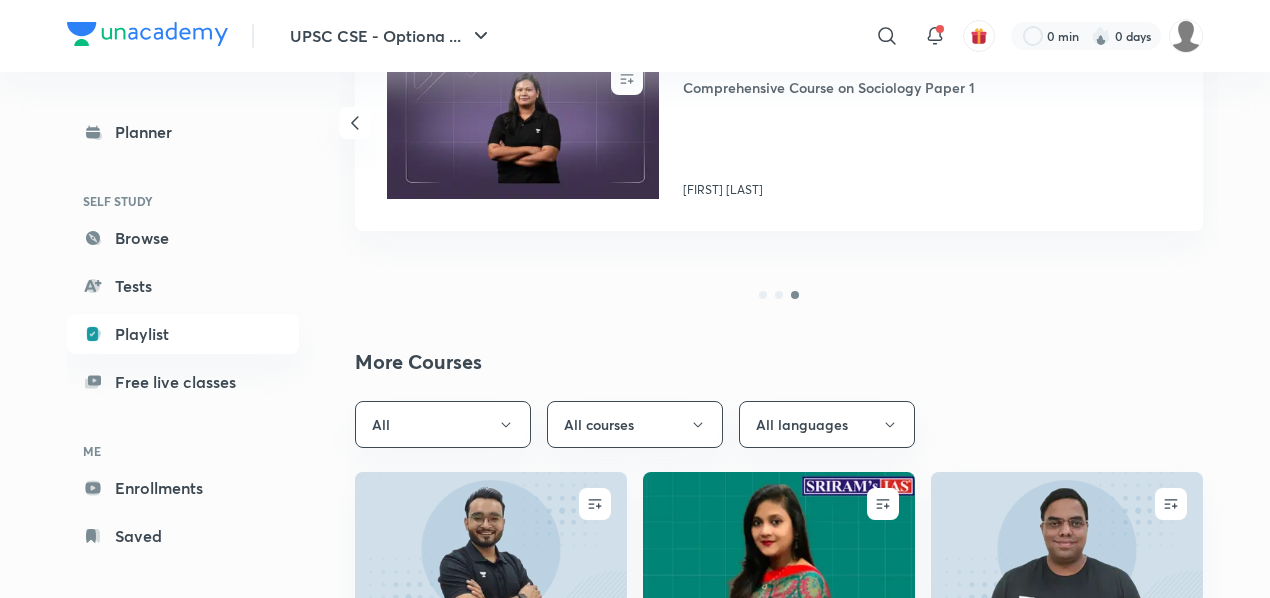 scroll, scrollTop: 301, scrollLeft: 0, axis: vertical 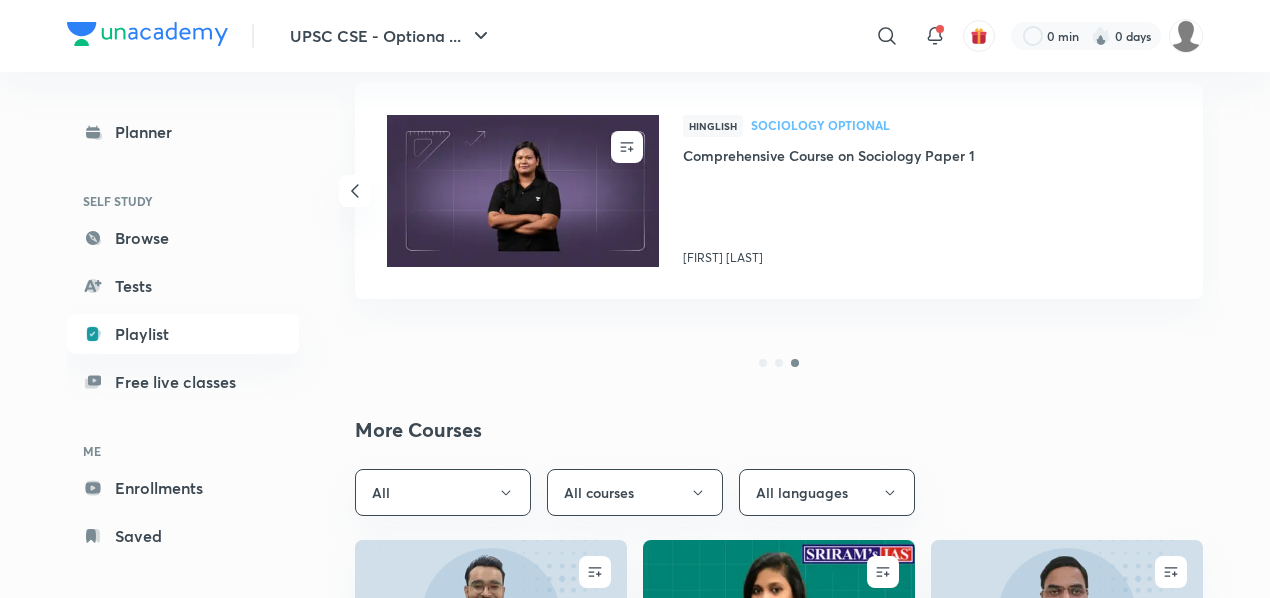 click 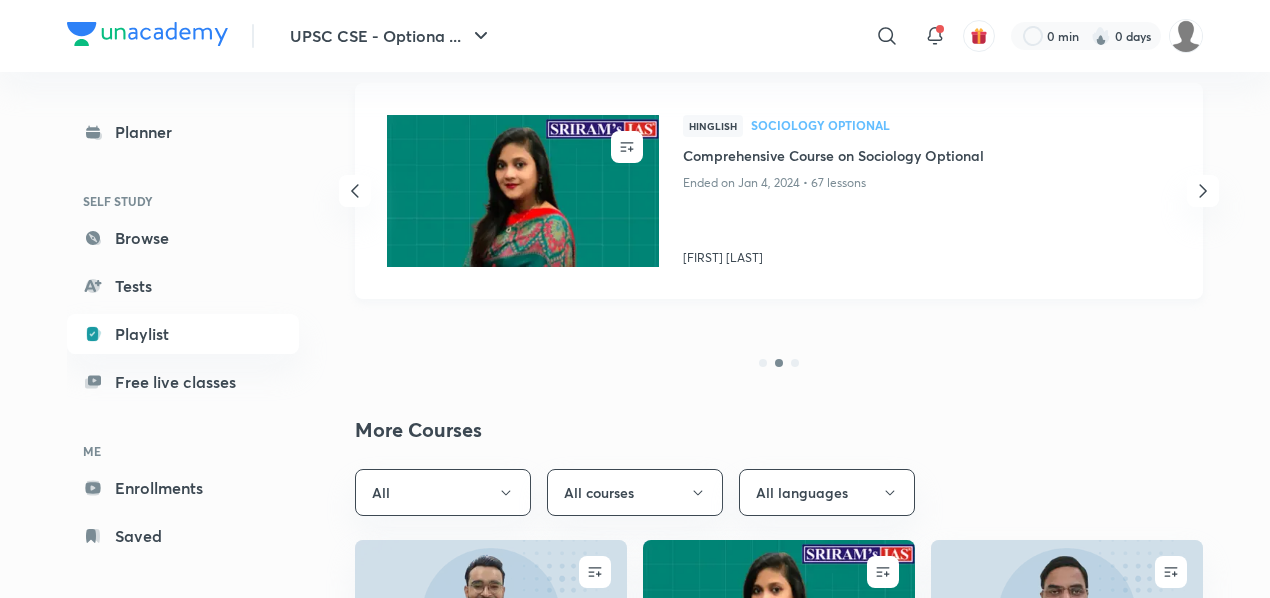 click at bounding box center [522, 191] 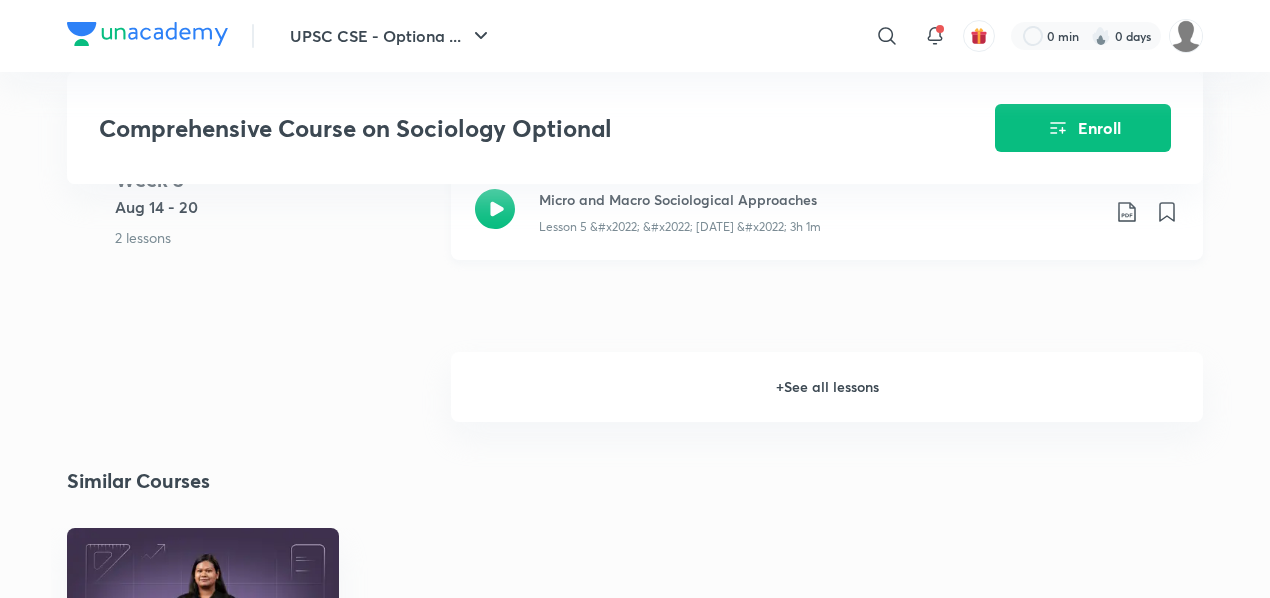 scroll, scrollTop: 1279, scrollLeft: 0, axis: vertical 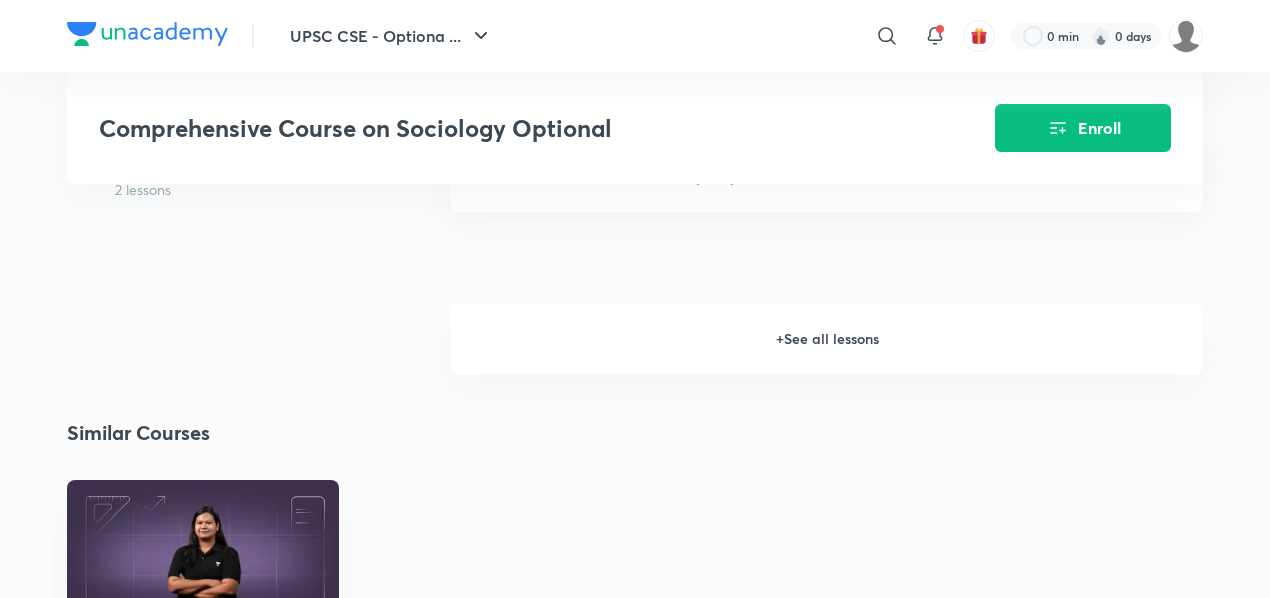 click on "+  See all lessons" at bounding box center [827, 339] 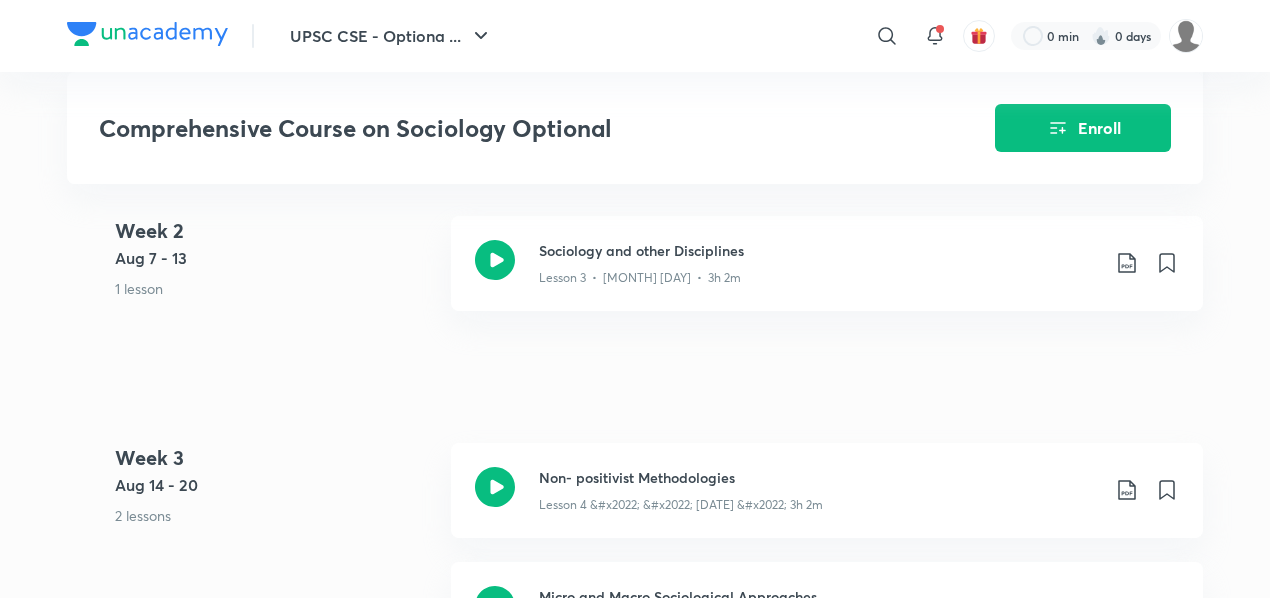 scroll, scrollTop: 840, scrollLeft: 0, axis: vertical 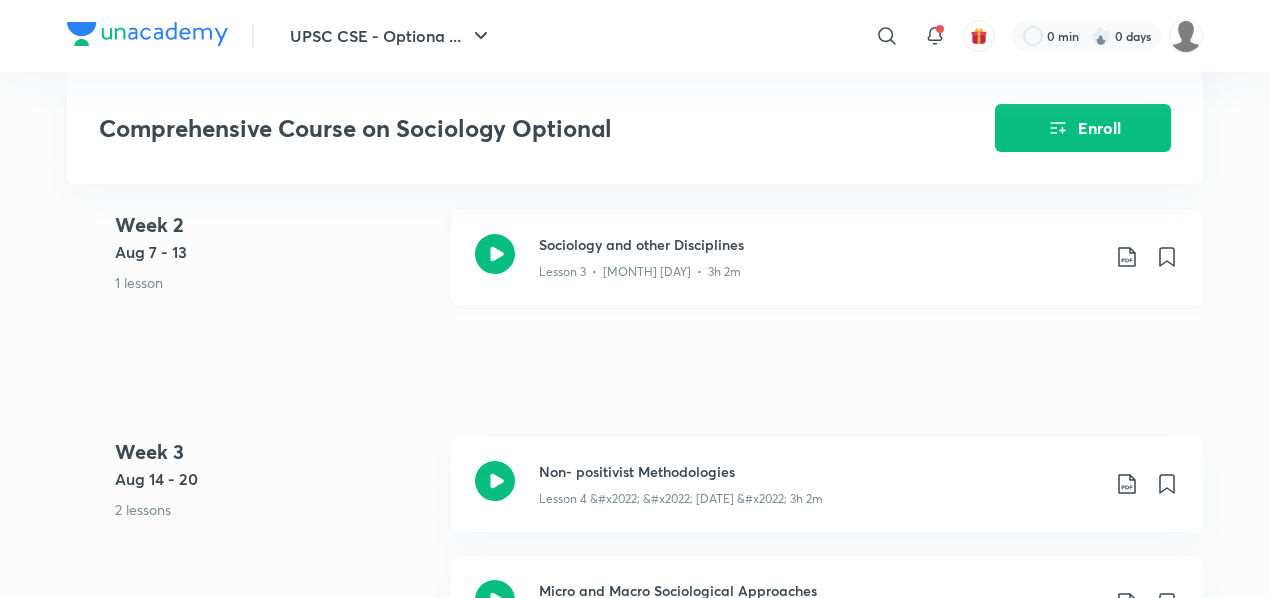 click 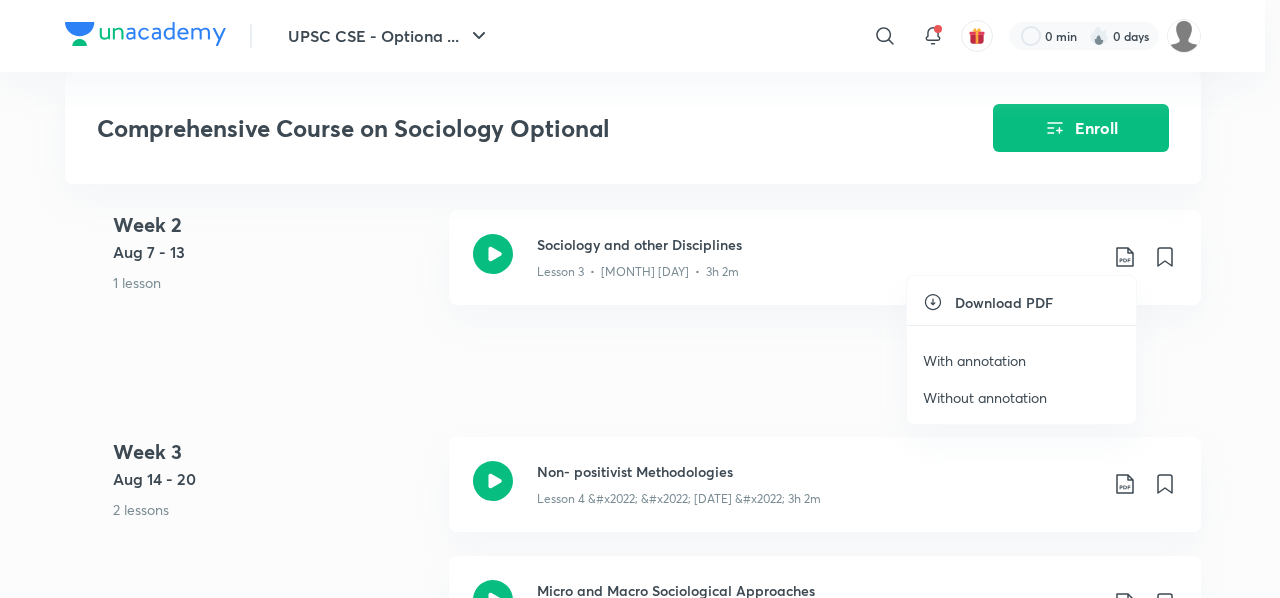 click on "Without annotation" at bounding box center (985, 397) 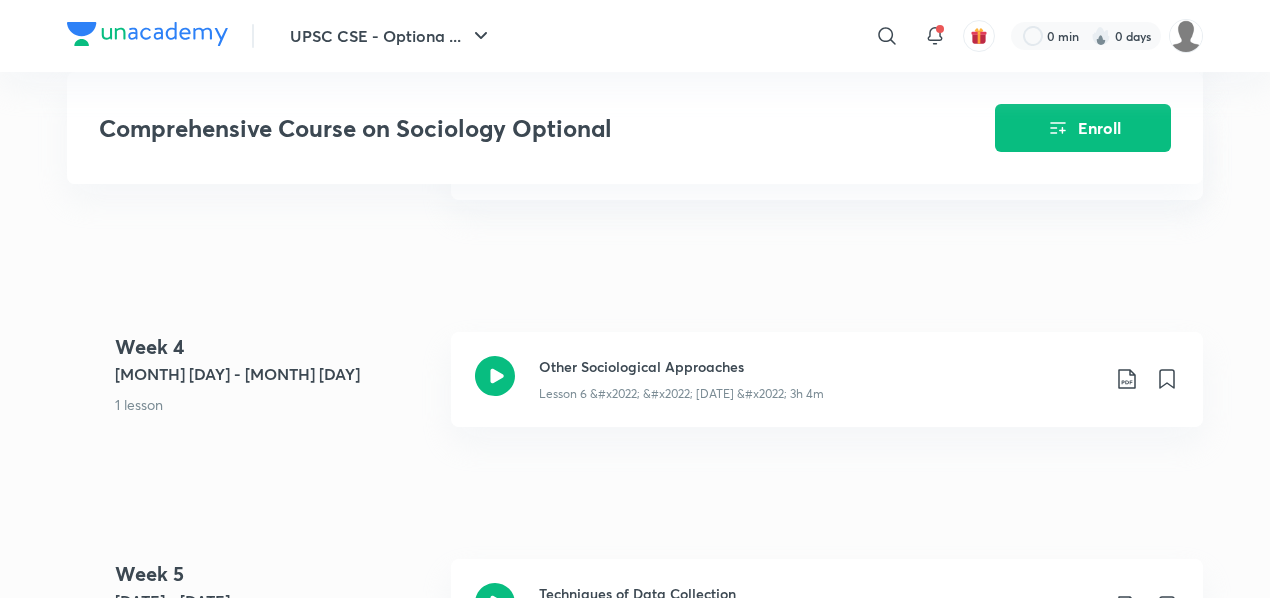 scroll, scrollTop: 1473, scrollLeft: 0, axis: vertical 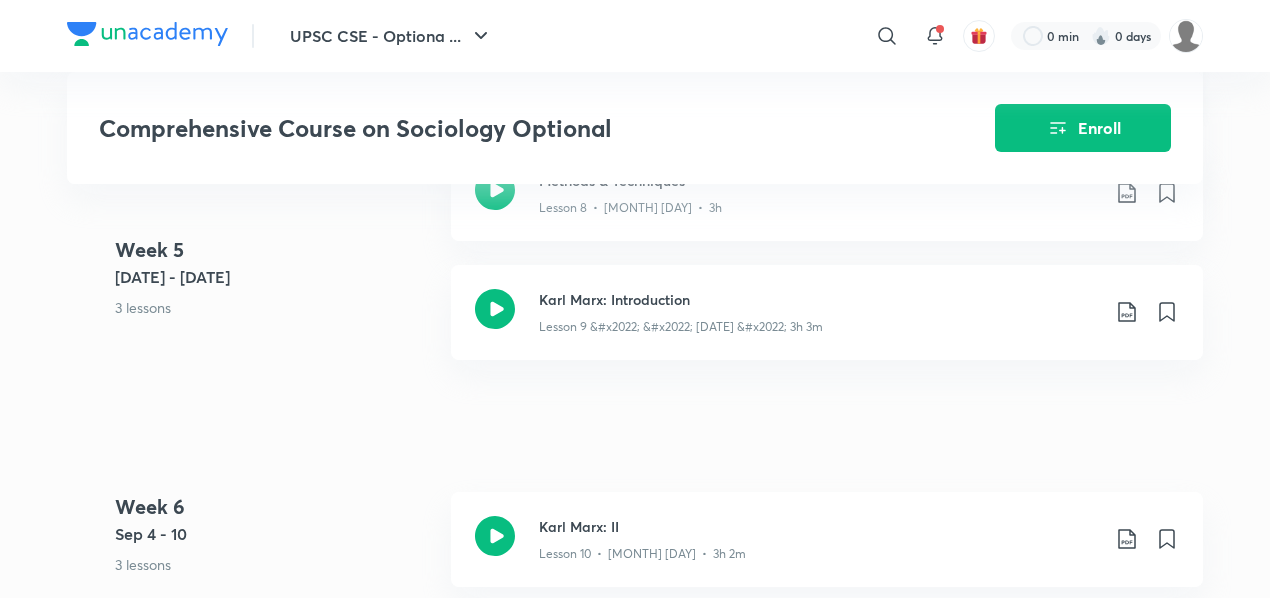 click on "Comprehensive Course on Sociology Optional Enroll UPSC CSE - Optional Plus Syllabus Sociology Optional Hinglish Comprehensive Course on Sociology Optional Ektaa Jain In this course, Ektaa Jain will cover the concepts of Sociology Optional Paper I and II to make learners fully competent to learn Sociology from the very basic level to the level of UPSC CSE - Optional. All curr...  Read more Ended on [MONTH] [DAY] [YEAR] - [MONTH] [DAY], [YEAR] 67 lessons 0 practices 0  questions by educators Enroll Week 1 [MONTH] [DAY] - [MONTH] [DAY] 2 lessons Introduction to Sociology Lesson 1  •  [MONTH] [DAY]  •  3h  What is Sociology Lesson 2  •  [MONTH] [DAY]  •  3h  Week 2 [MONTH] [DAY] - [MONTH] [DAY] 1 lesson Sociology and other Disciplines Lesson 3  •  [MONTH] [DAY]  •  3h 2m  Week 3 [MONTH] [DAY] - [MONTH] [DAY] 2 lessons Non- positivist Methodologies Lesson 4  •  [MONTH] [DAY]  •  3h 2m  Micro and Macro Sociological Approaches Lesson 5  •  [MONTH] [DAY]  •  3h 1m  Week 4 [MONTH] [DAY] - [MONTH] [DAY] 1 lesson Other Sociological Approaches Week 5 [MONTH] [DAY] - [MONTH] [DAY] 3 lessons Dec" at bounding box center (635, 4013) 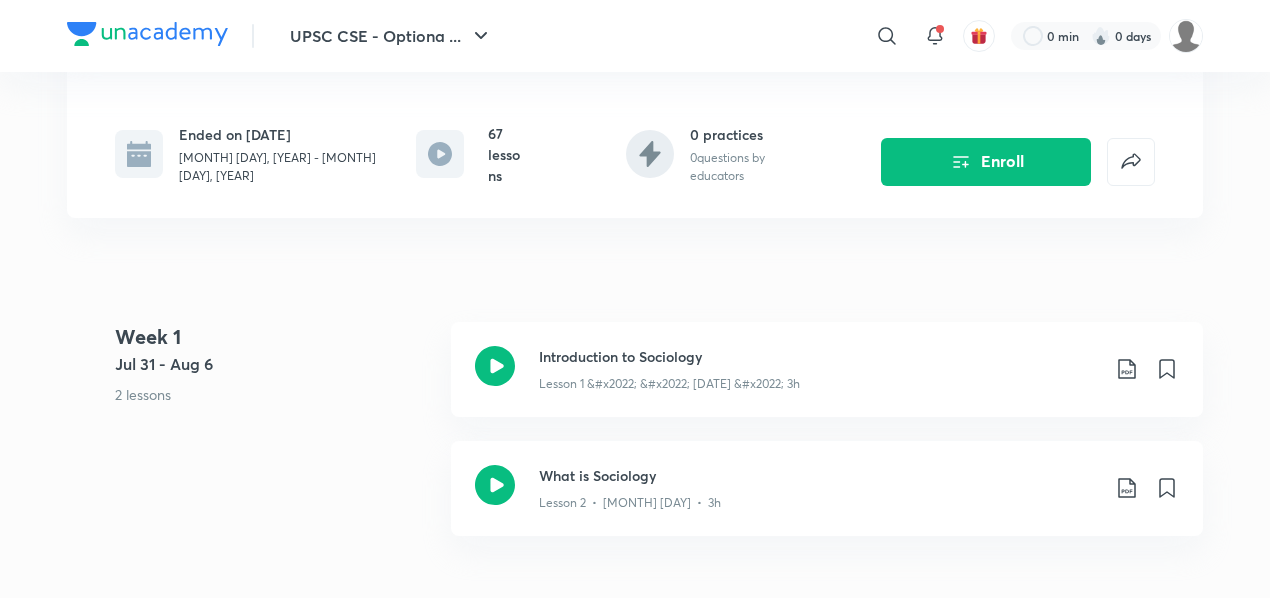 scroll, scrollTop: 0, scrollLeft: 0, axis: both 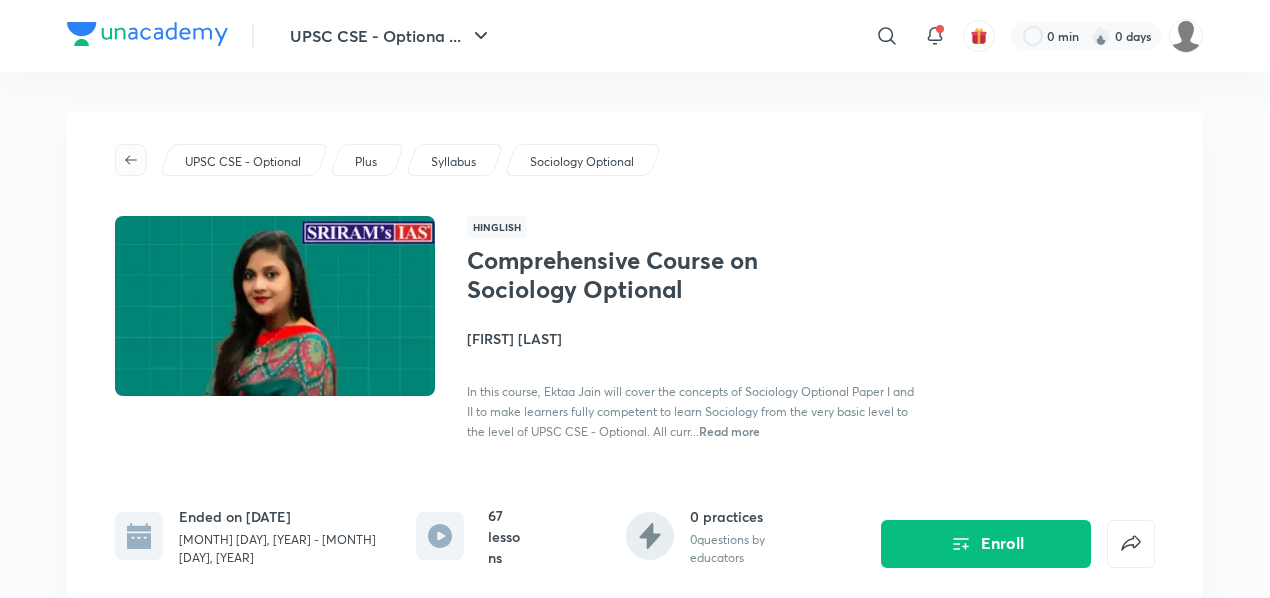 click at bounding box center (131, 160) 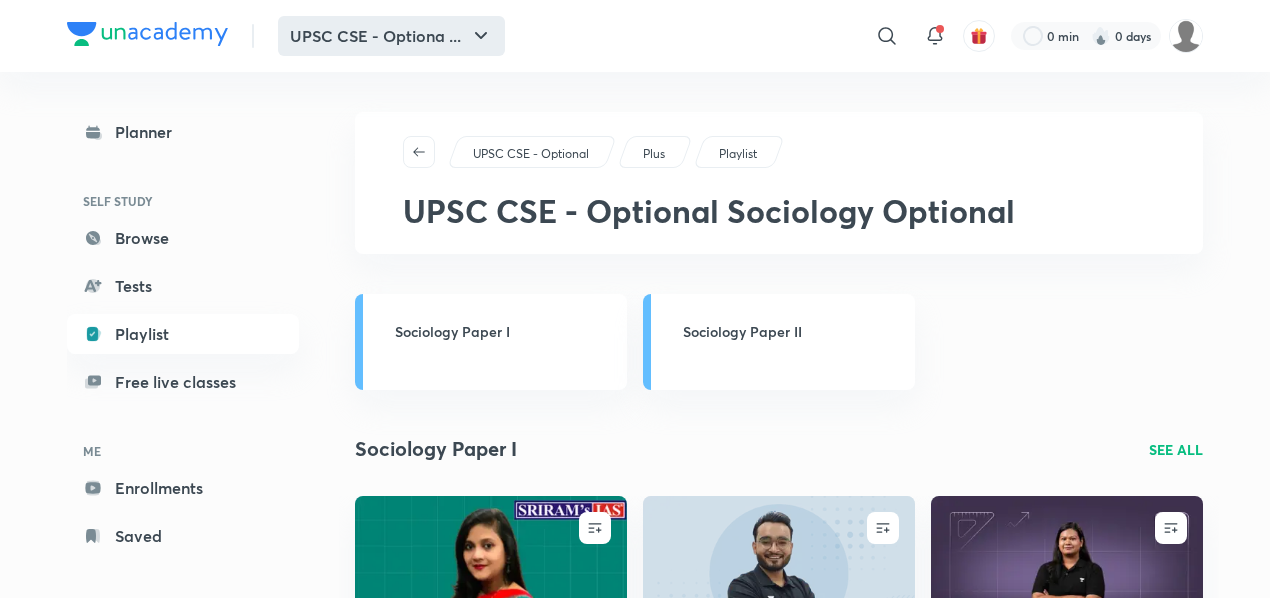 click 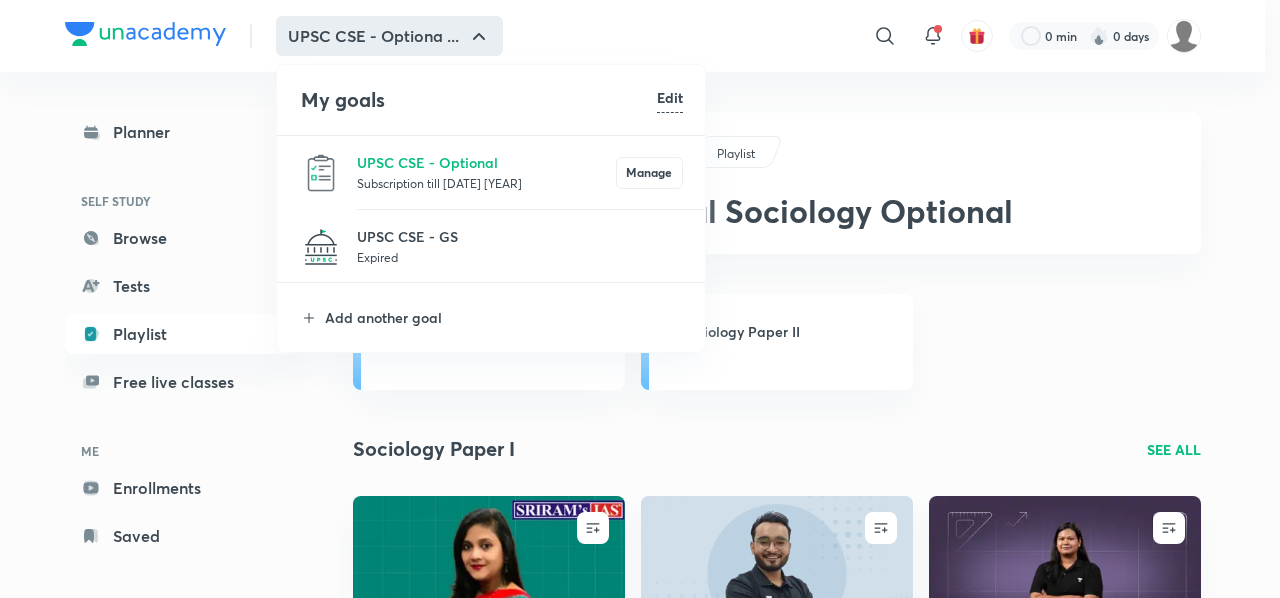 click at bounding box center (640, 299) 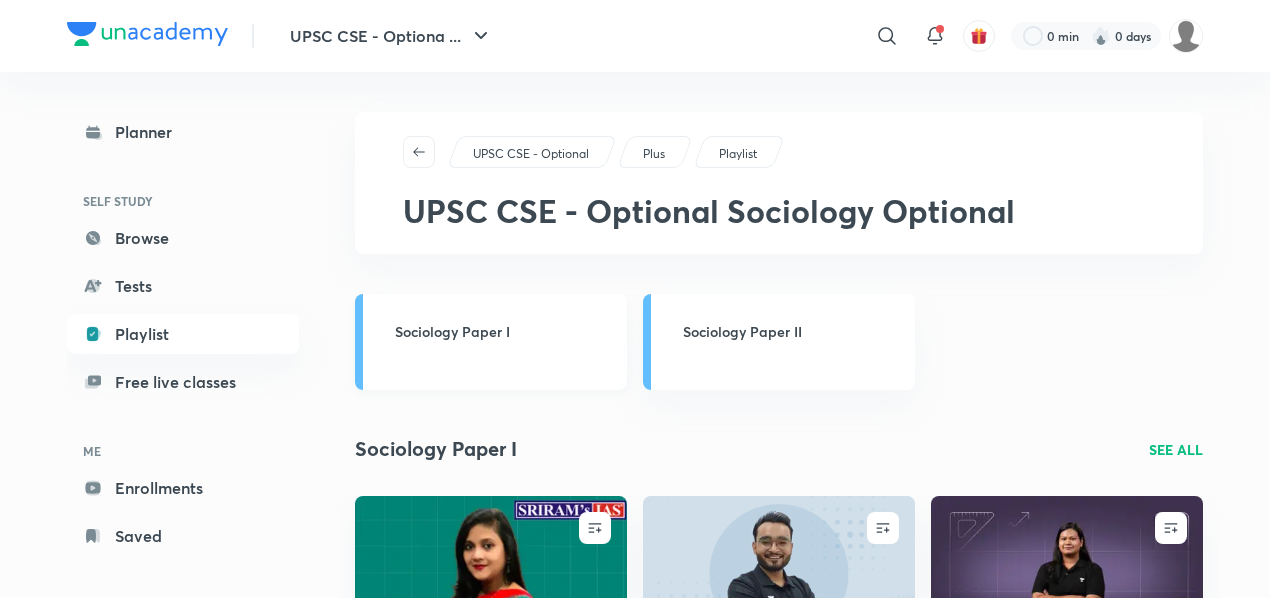 click on "Sociology Paper I" at bounding box center (505, 331) 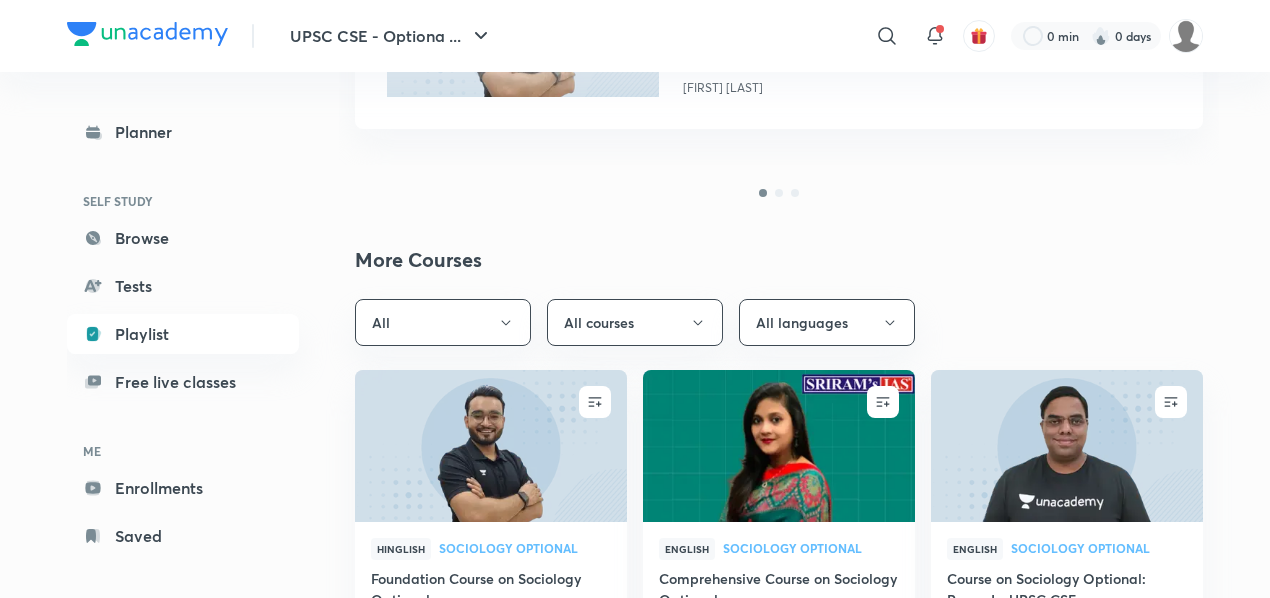 scroll, scrollTop: 484, scrollLeft: 0, axis: vertical 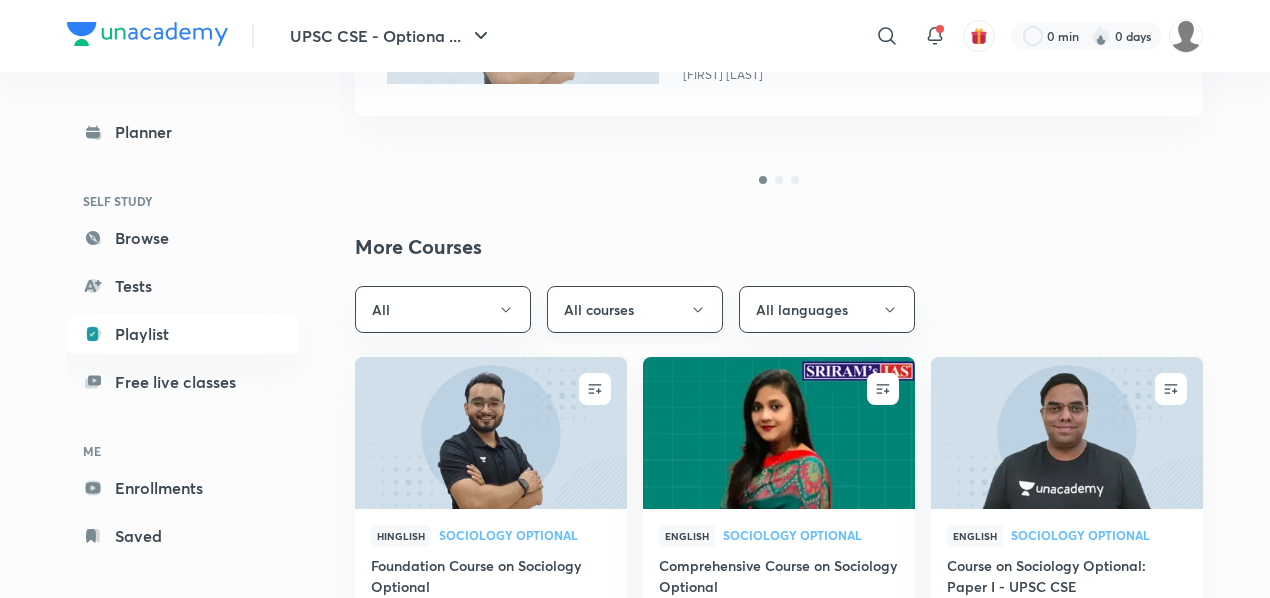 click on "All courses" at bounding box center (635, 309) 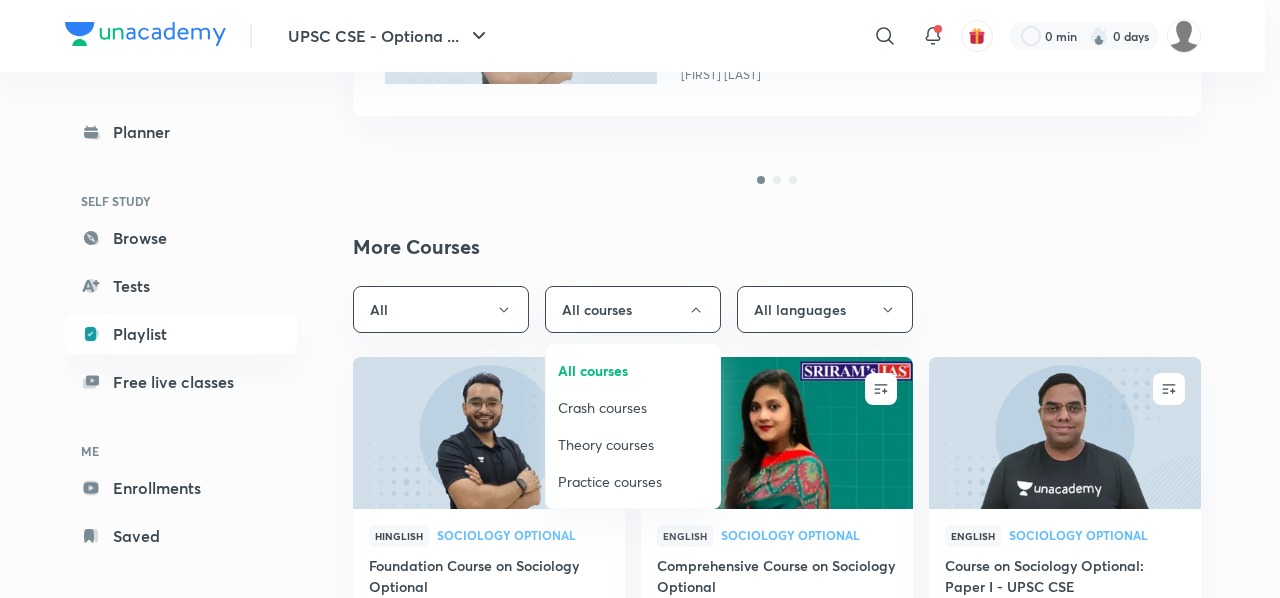 click at bounding box center (640, 299) 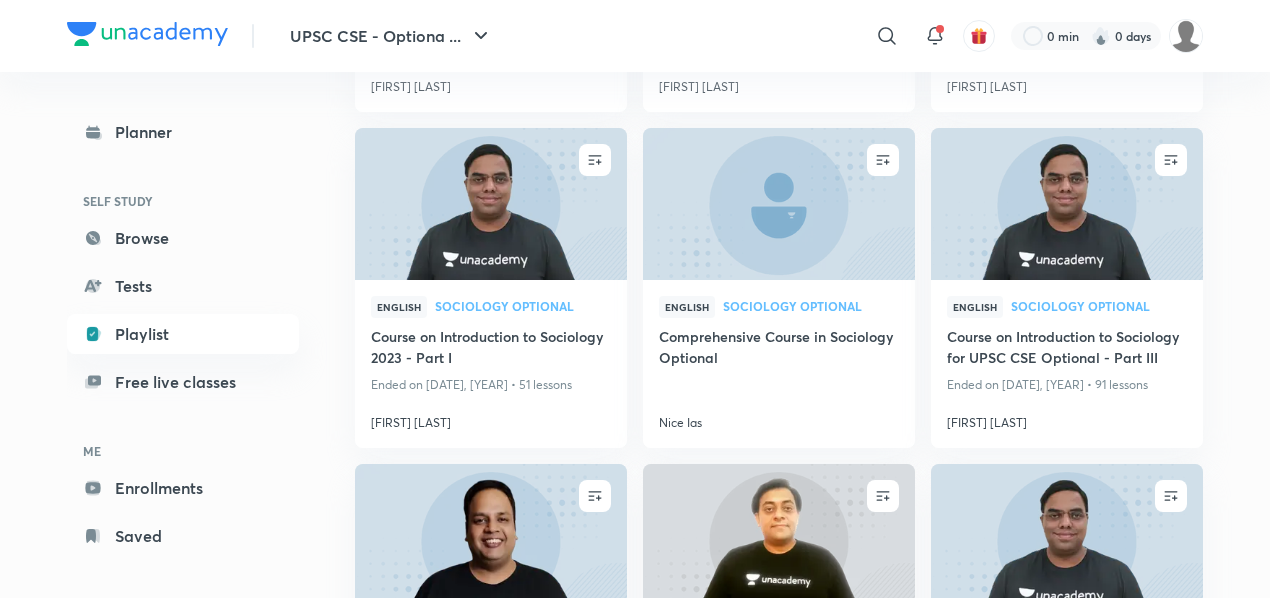scroll, scrollTop: 1411, scrollLeft: 0, axis: vertical 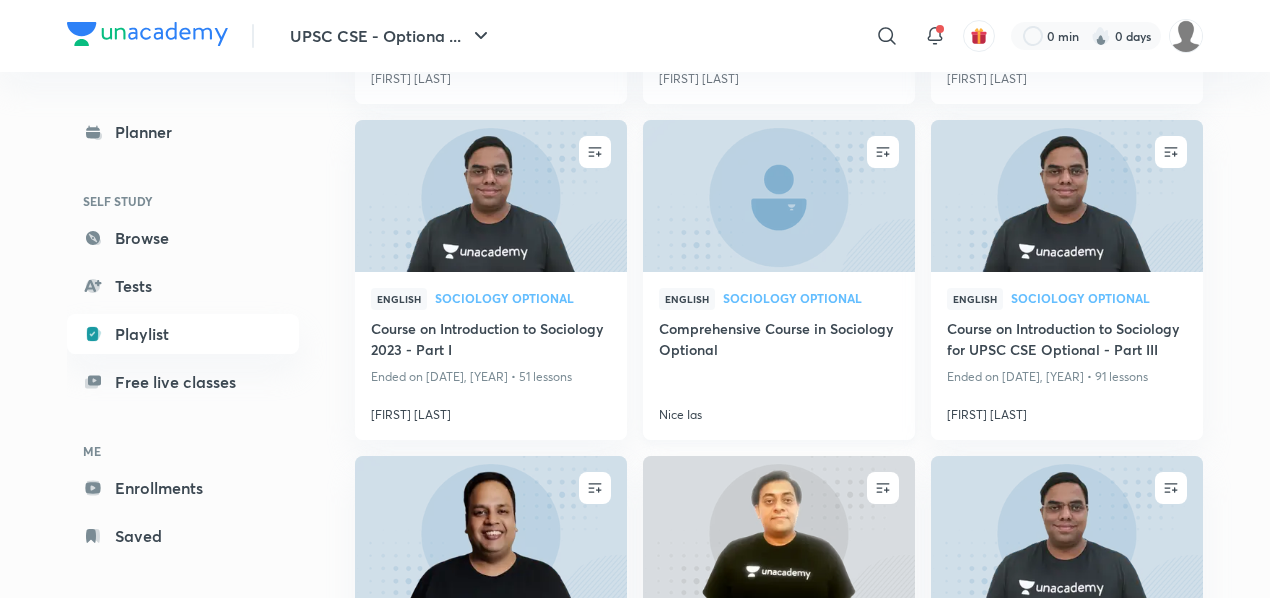 click on "Comprehensive Course in Sociology Optional" at bounding box center (779, 341) 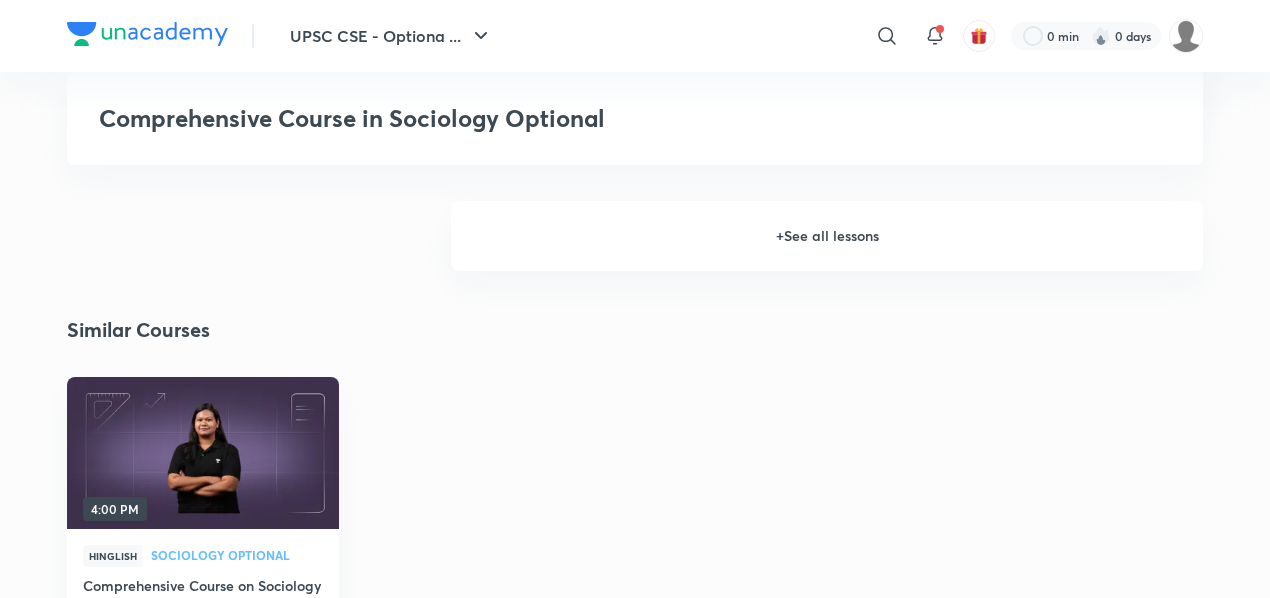 scroll, scrollTop: 2694, scrollLeft: 0, axis: vertical 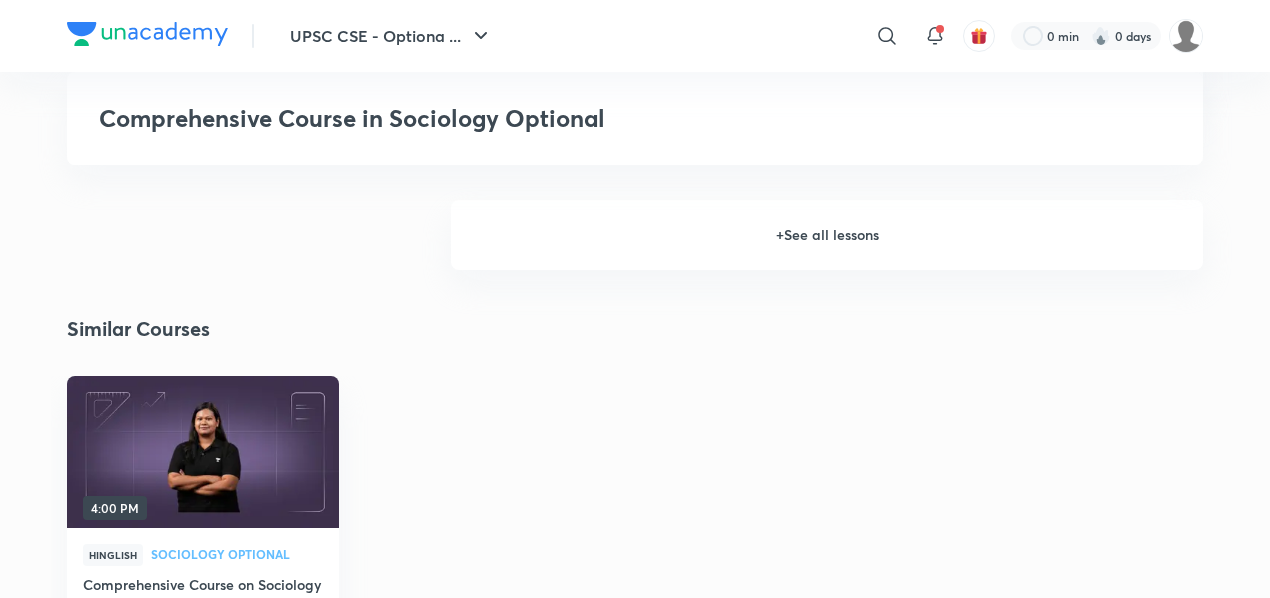 click on "+  See all lessons" at bounding box center (827, 235) 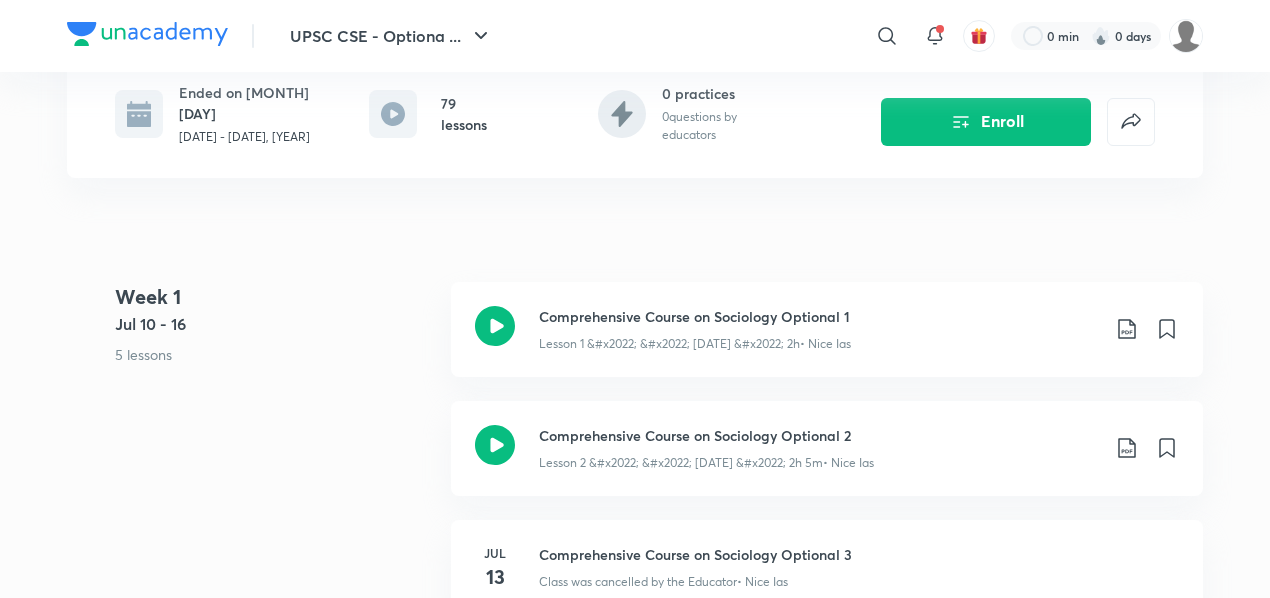 scroll, scrollTop: 424, scrollLeft: 0, axis: vertical 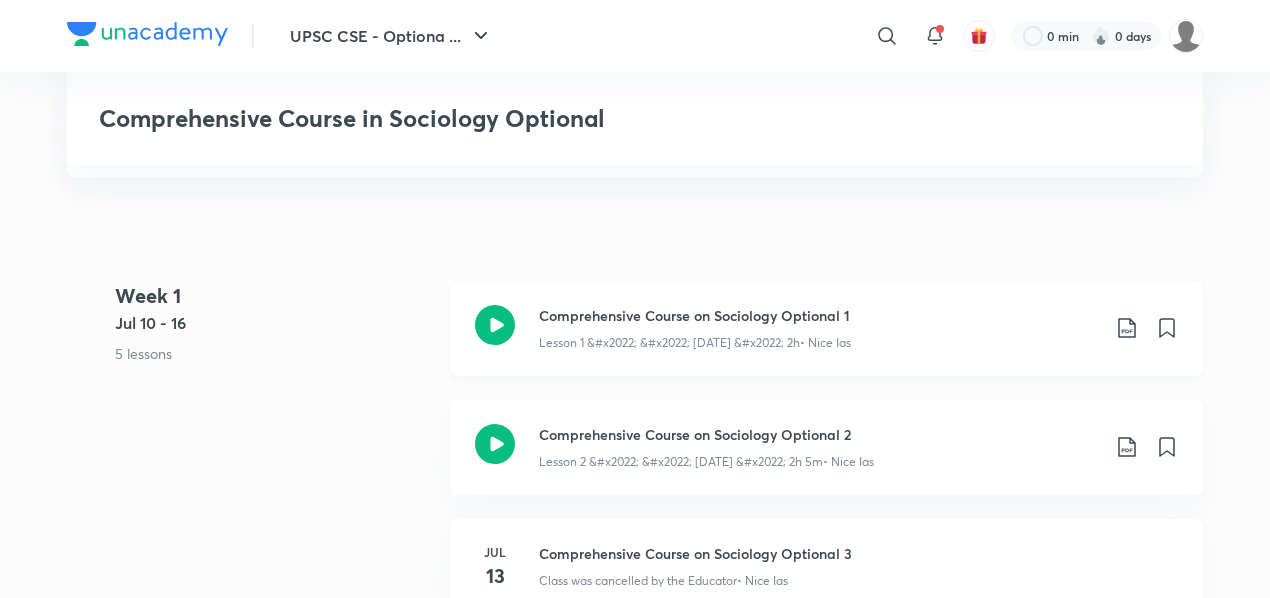click 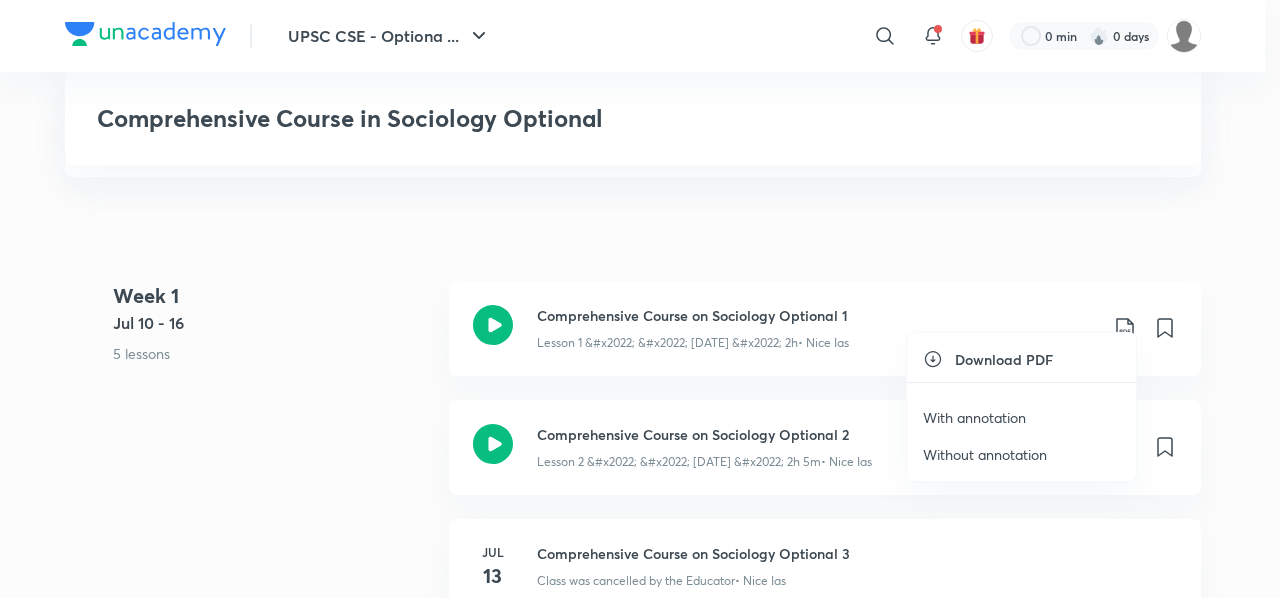 click on "Download PDF" at bounding box center (1004, 359) 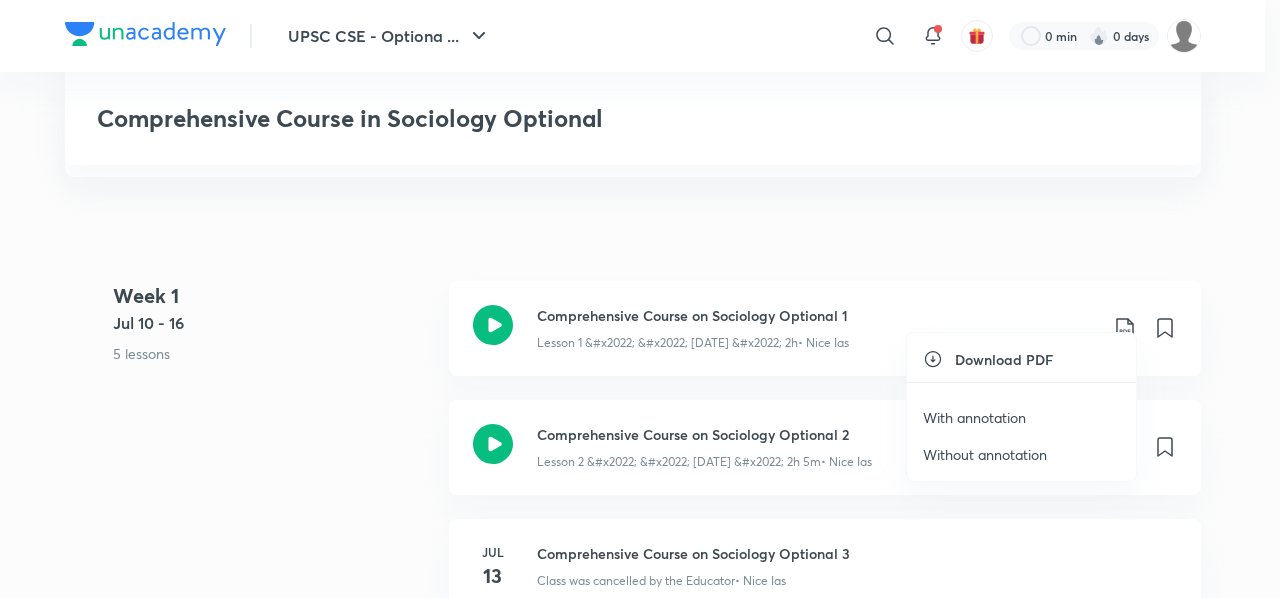 click on "With annotation" at bounding box center (974, 417) 